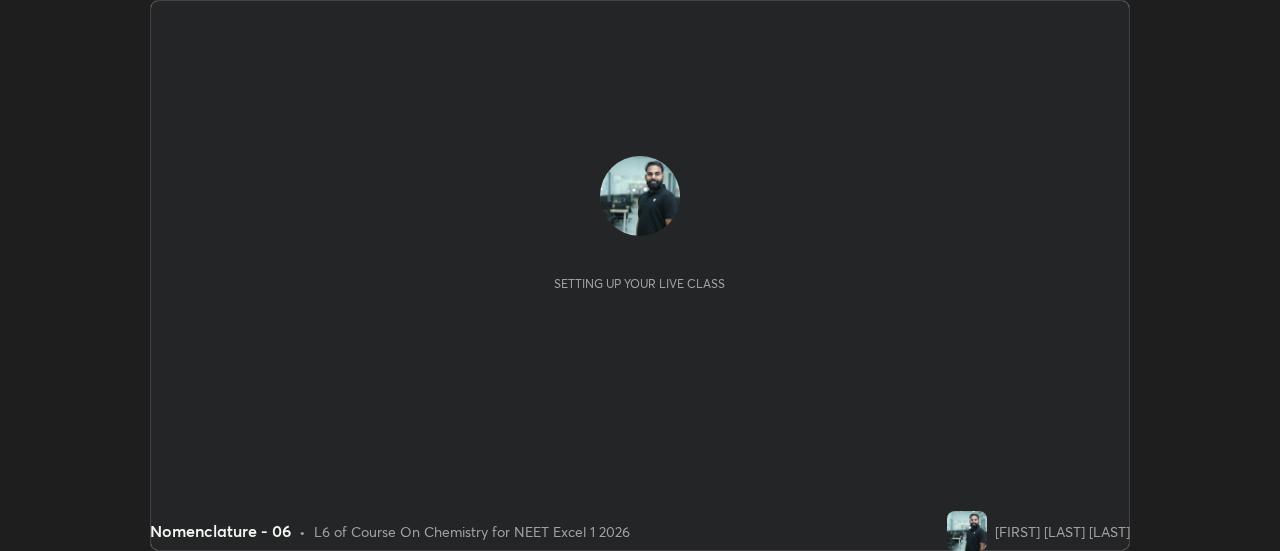 scroll, scrollTop: 0, scrollLeft: 0, axis: both 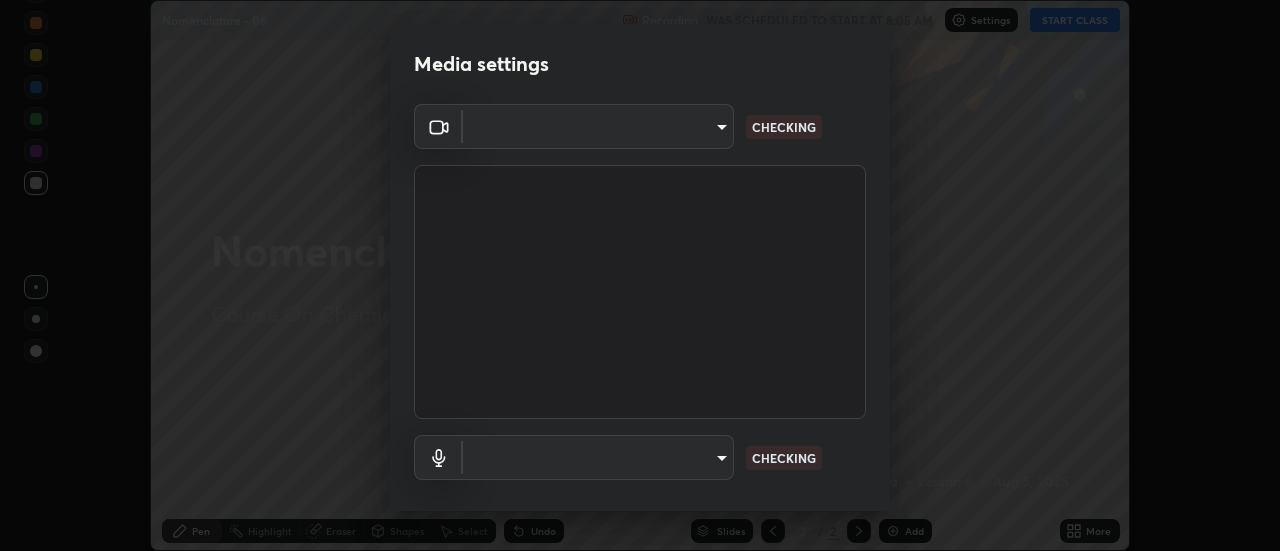 type on "bfaa6c17822ce78aca06e3786ad0fa4afbbfe689ee56914afce61acf65c9f4bd" 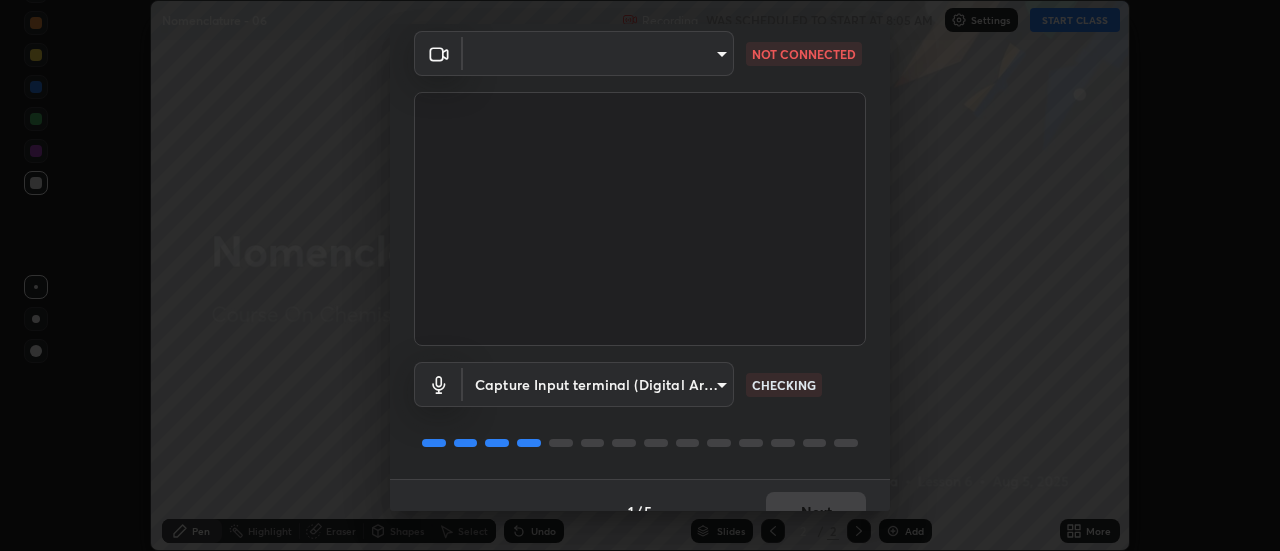 scroll, scrollTop: 74, scrollLeft: 0, axis: vertical 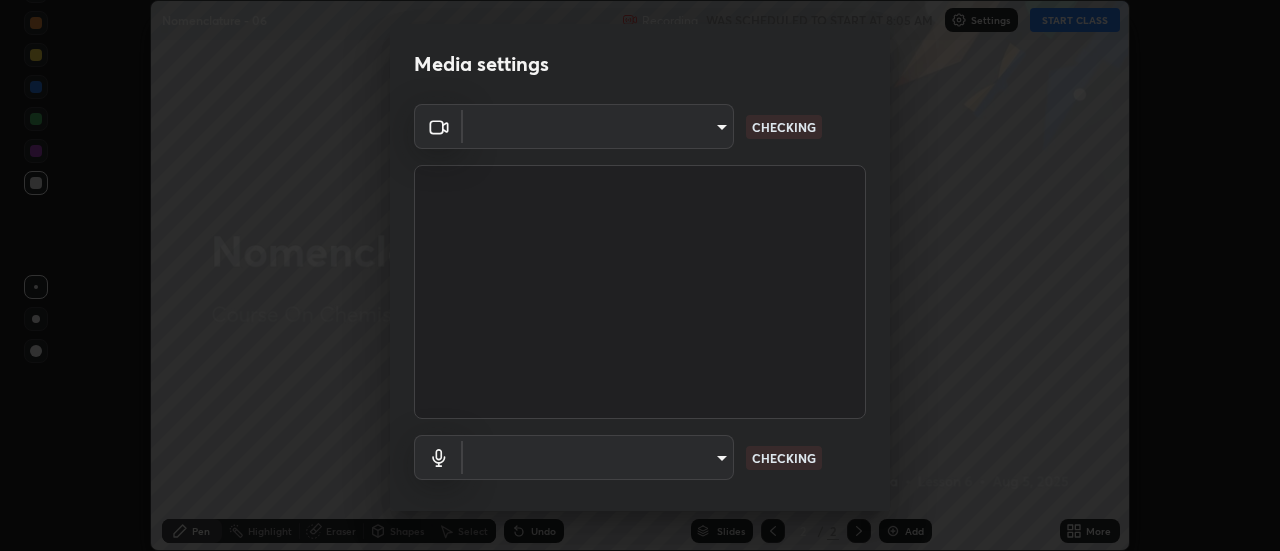 type on "bfaa6c17822ce78aca06e3786ad0fa4afbbfe689ee56914afce61acf65c9f4bd" 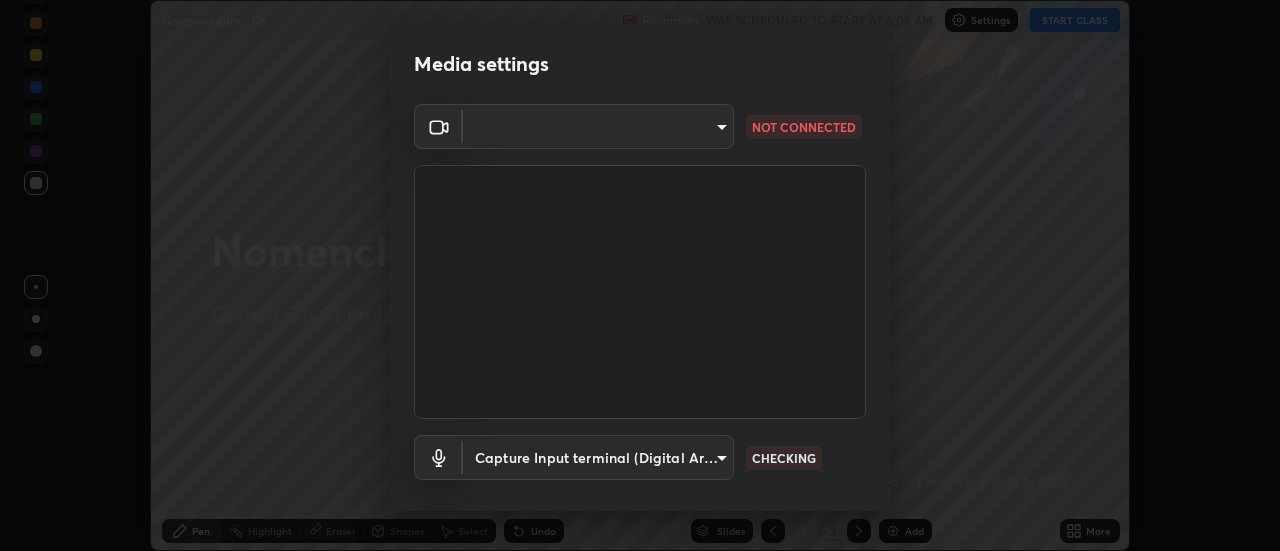 click on "Erase all Nomenclature - 06 Recording WAS SCHEDULED TO START AT  8:05 AM Settings START CLASS Setting up your live class Nomenclature - 06 • L6 of Course On Chemistry for NEET Excel 1 2026 [FIRST] [LAST] [CITY] Pen Highlight Eraser Shapes Select Undo Slides 2 / 2 Add More No doubts shared Encourage your learners to ask a doubt for better clarity Report an issue Reason for reporting Buffering Chat not working Audio - Video sync issue Educator video quality low ​ Attach an image Report Media settings ​ NOT CONNECTED Capture Input terminal (Digital Array MIC) [HASH] CHECKING 1 / 5 Next" at bounding box center (640, 275) 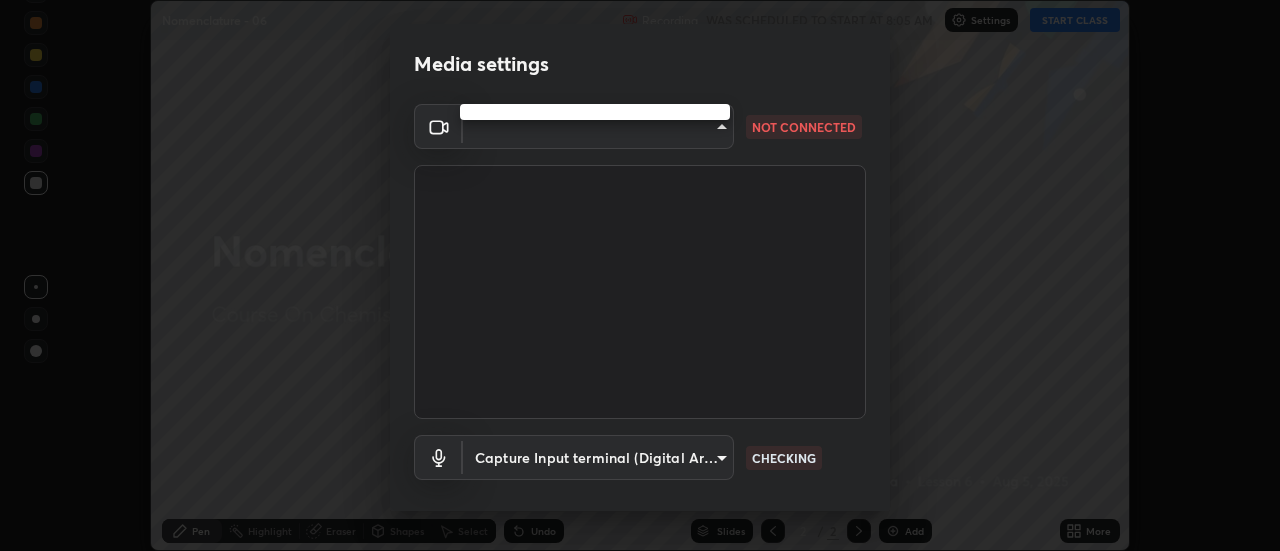 click at bounding box center [640, 275] 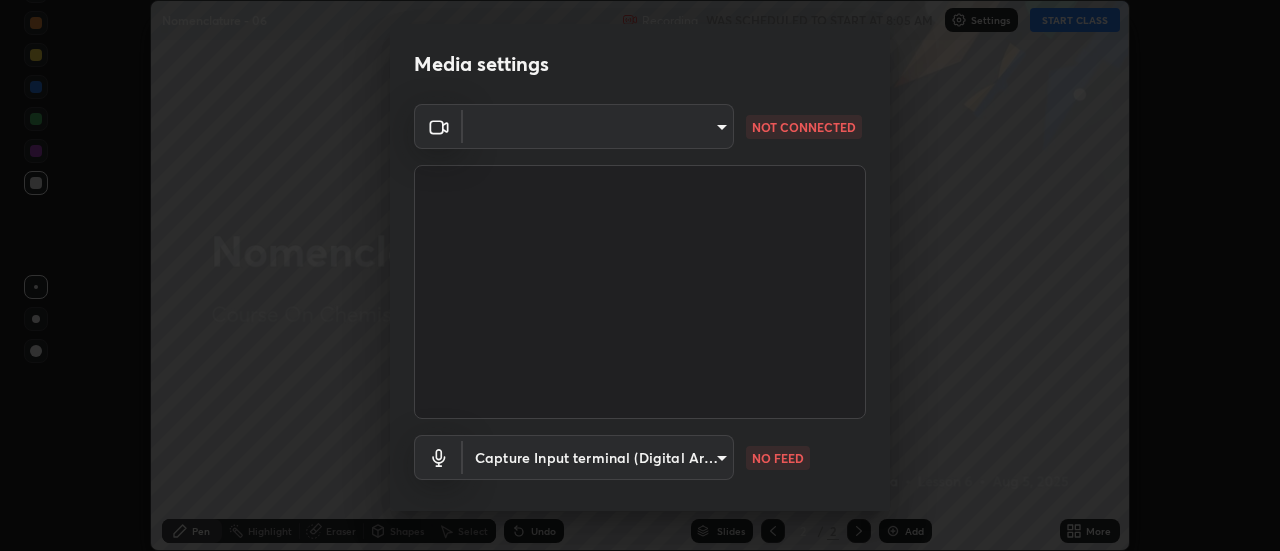 click on "Erase all Nomenclature - 06 Recording WAS SCHEDULED TO START AT  8:05 AM Settings START CLASS Setting up your live class Nomenclature - 06 • L6 of Course On Chemistry for NEET Excel 1 2026 Rahul Kumar Phulwaria Pen Highlight Eraser Shapes Select Undo Slides 2 / 2 Add More No doubts shared Encourage your learners to ask a doubt for better clarity Report an issue Reason for reporting Buffering Chat not working Audio - Video sync issue Educator video quality low ​ Attach an image Report Media settings ​ NOT CONNECTED Capture Input terminal (Digital Array MIC) bfaa6c17822ce78aca06e3786ad0fa4afbbfe689ee56914afce61acf65c9f4bd NO FEED 1 / 5 Next" at bounding box center [640, 275] 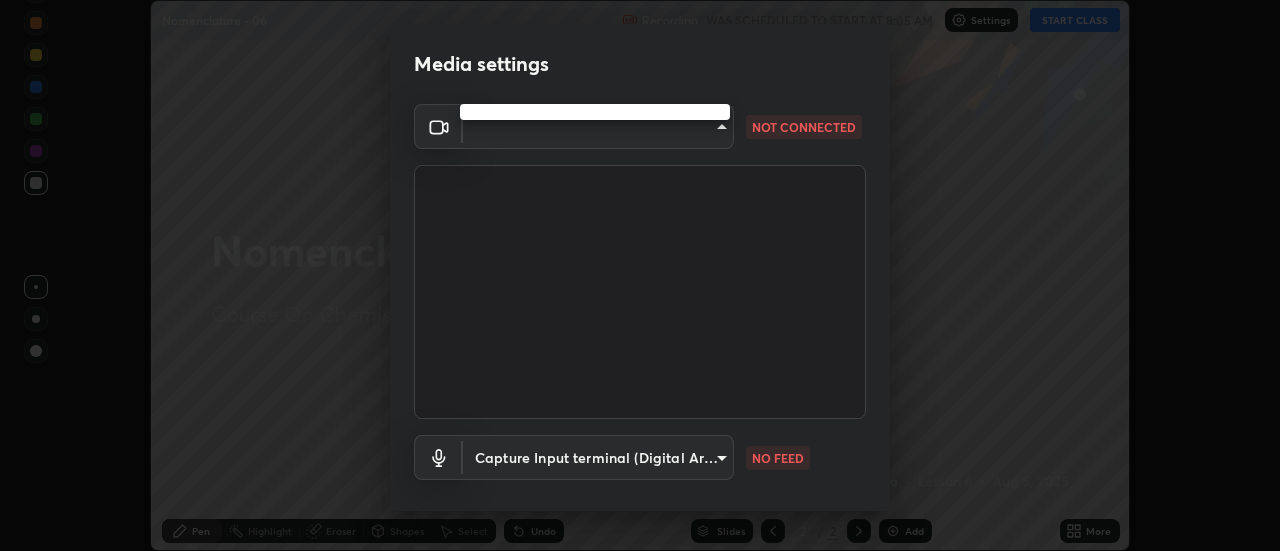 click at bounding box center [640, 275] 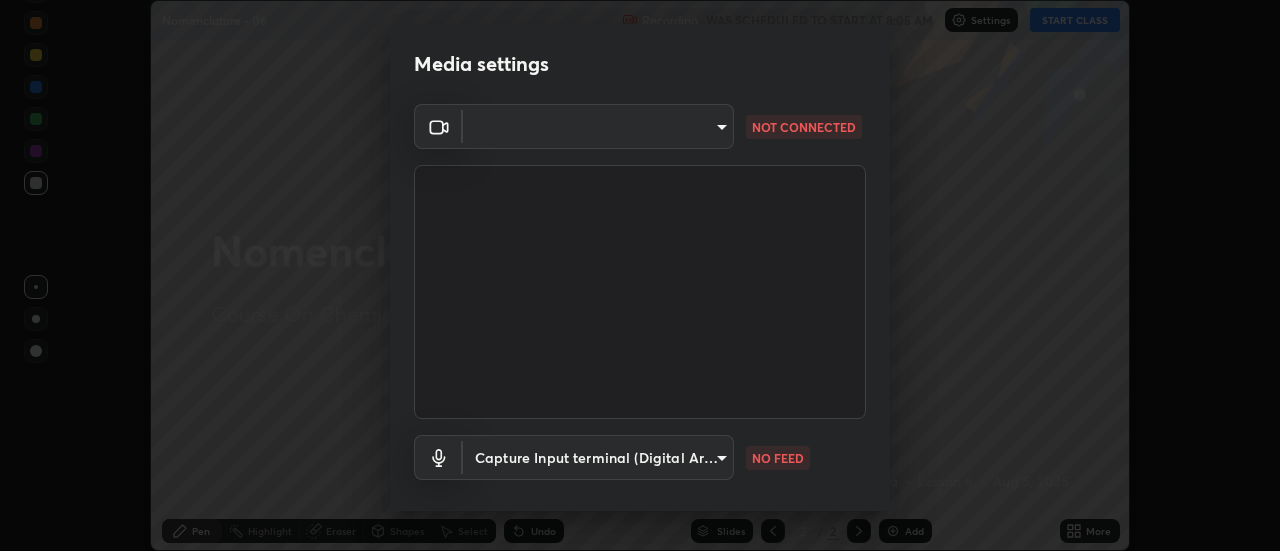 click on "Erase all Nomenclature - 06 Recording WAS SCHEDULED TO START AT  8:05 AM Settings START CLASS Setting up your live class Nomenclature - 06 • L6 of Course On Chemistry for NEET Excel 1 2026 Rahul Kumar Phulwaria Pen Highlight Eraser Shapes Select Undo Slides 2 / 2 Add More No doubts shared Encourage your learners to ask a doubt for better clarity Report an issue Reason for reporting Buffering Chat not working Audio - Video sync issue Educator video quality low ​ Attach an image Report Media settings ​ NOT CONNECTED Capture Input terminal (Digital Array MIC) bfaa6c17822ce78aca06e3786ad0fa4afbbfe689ee56914afce61acf65c9f4bd NO FEED 1 / 5 Next" at bounding box center (640, 275) 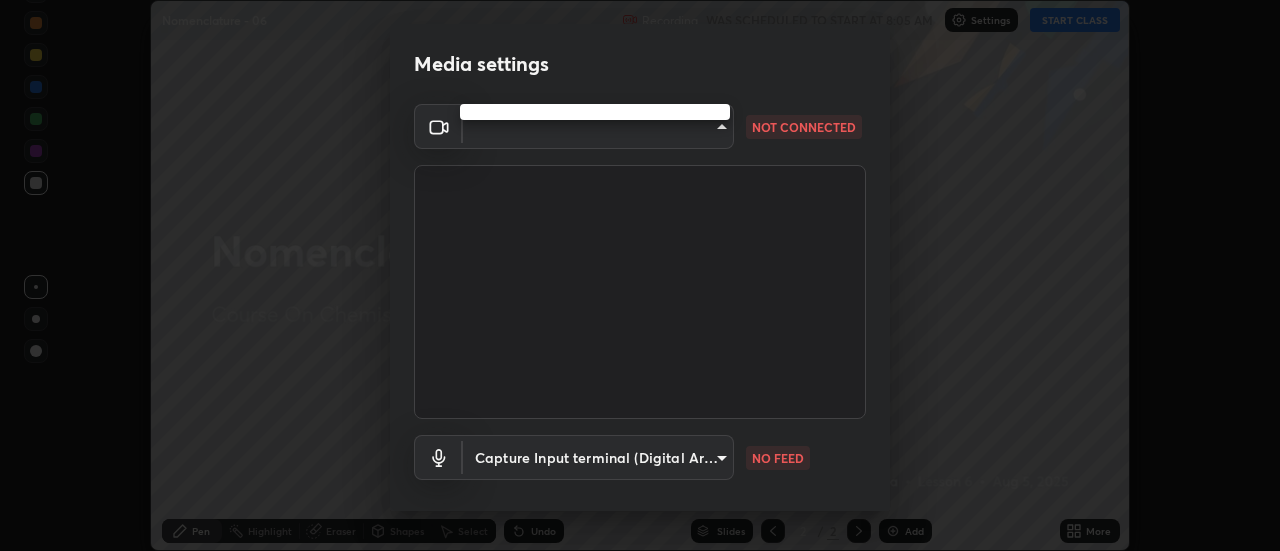 click at bounding box center [640, 275] 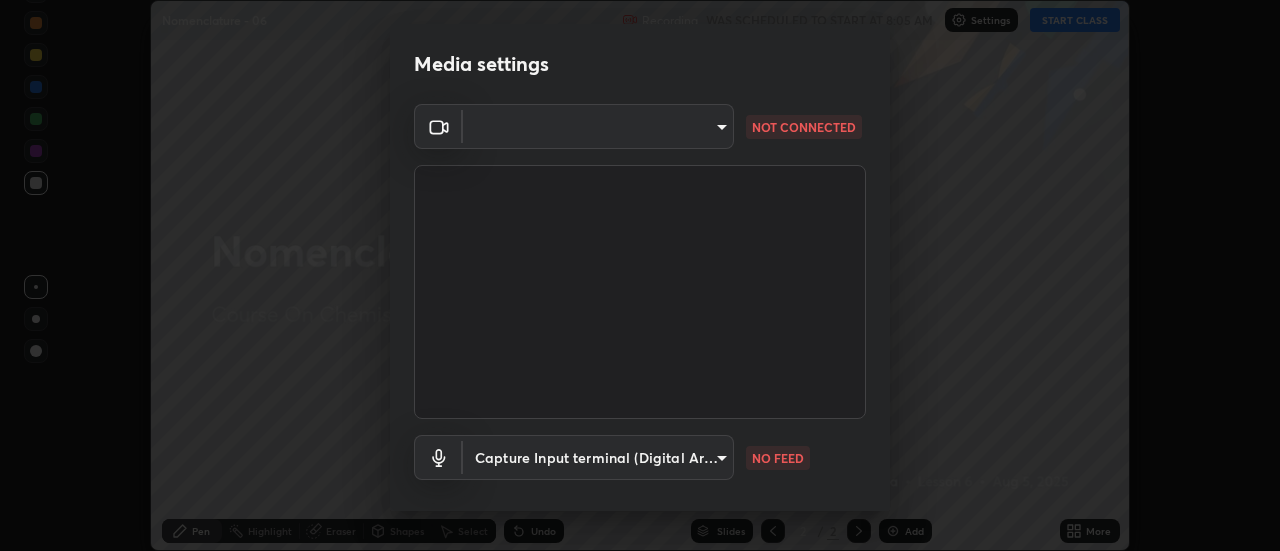 click at bounding box center [640, 275] 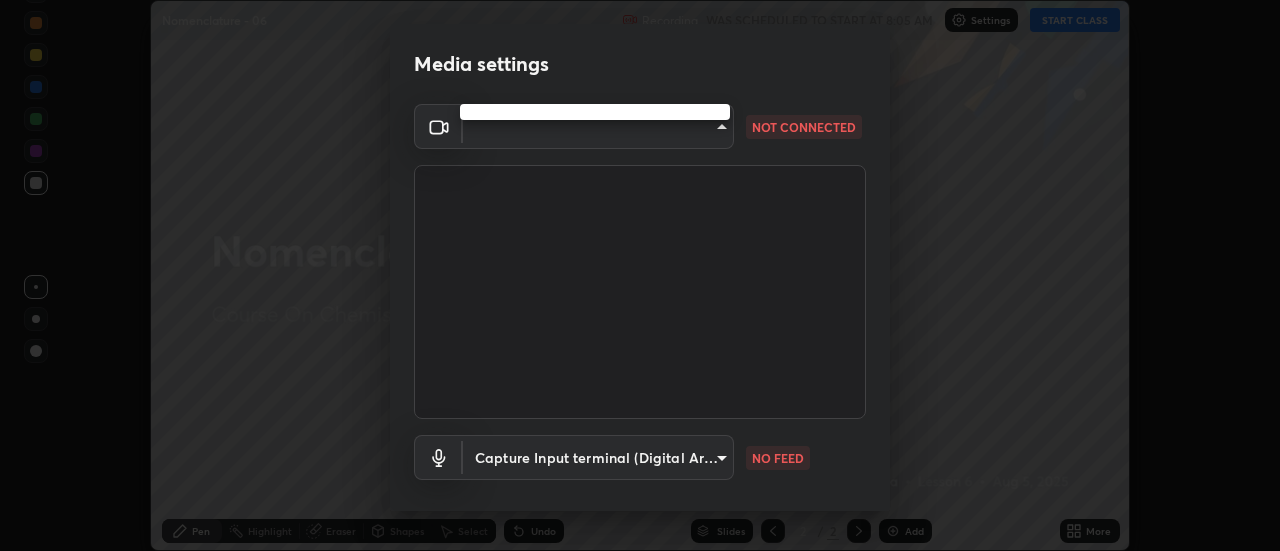click at bounding box center (640, 275) 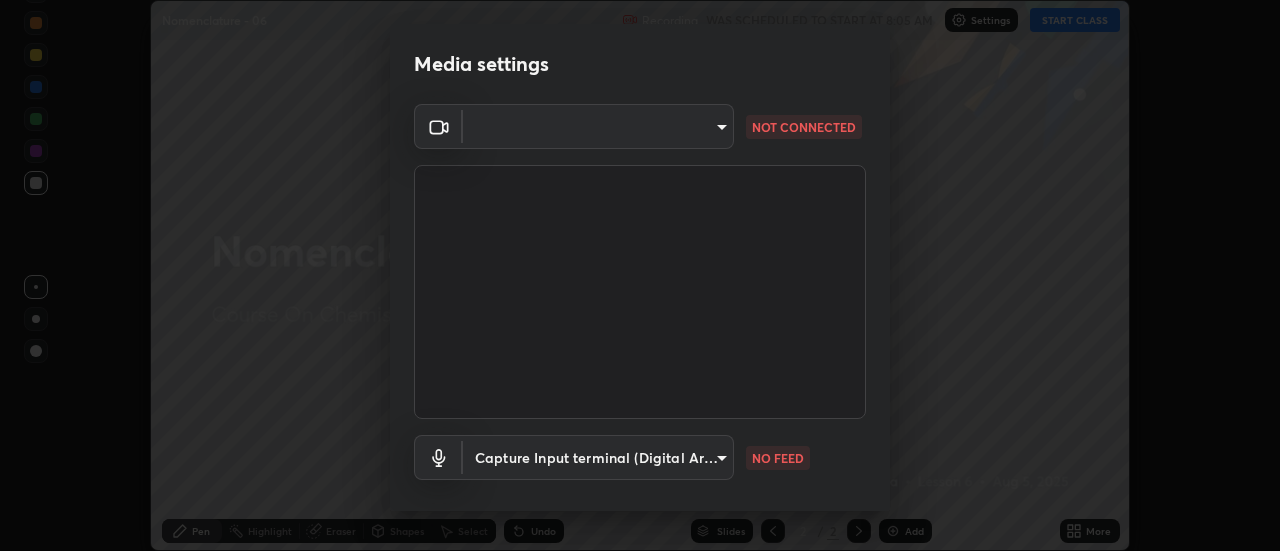 click on "Erase all Nomenclature - 06 Recording WAS SCHEDULED TO START AT  8:05 AM Settings START CLASS Setting up your live class Nomenclature - 06 • L6 of Course On Chemistry for NEET Excel 1 2026 Rahul Kumar Phulwaria Pen Highlight Eraser Shapes Select Undo Slides 2 / 2 Add More No doubts shared Encourage your learners to ask a doubt for better clarity Report an issue Reason for reporting Buffering Chat not working Audio - Video sync issue Educator video quality low ​ Attach an image Report Media settings ​ NOT CONNECTED Capture Input terminal (Digital Array MIC) bfaa6c17822ce78aca06e3786ad0fa4afbbfe689ee56914afce61acf65c9f4bd NO FEED 1 / 5 Next" at bounding box center [640, 275] 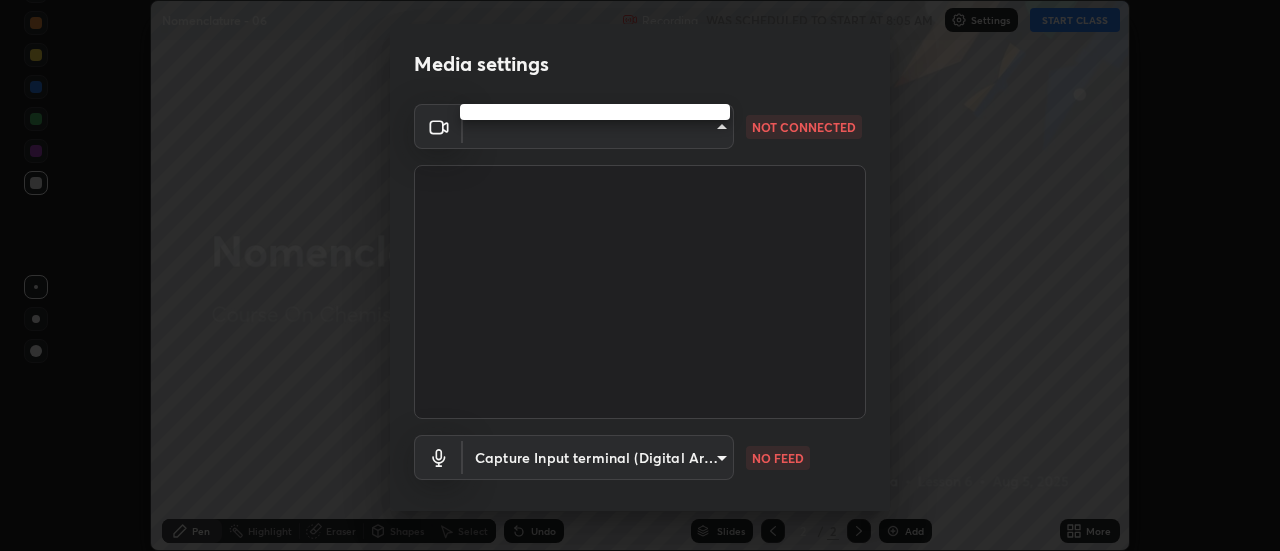 click at bounding box center [640, 275] 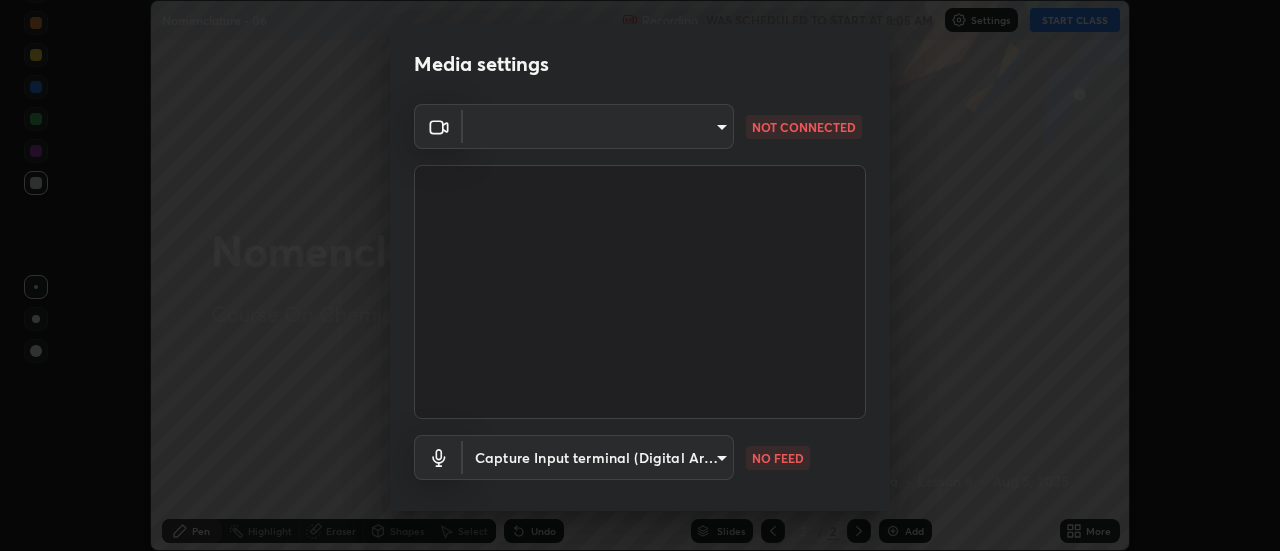 click on "Erase all Nomenclature - 06 Recording WAS SCHEDULED TO START AT  8:05 AM Settings START CLASS Setting up your live class Nomenclature - 06 • L6 of Course On Chemistry for NEET Excel 1 2026 Rahul Kumar Phulwaria Pen Highlight Eraser Shapes Select Undo Slides 2 / 2 Add More No doubts shared Encourage your learners to ask a doubt for better clarity Report an issue Reason for reporting Buffering Chat not working Audio - Video sync issue Educator video quality low ​ Attach an image Report Media settings ​ NOT CONNECTED Capture Input terminal (Digital Array MIC) bfaa6c17822ce78aca06e3786ad0fa4afbbfe689ee56914afce61acf65c9f4bd NO FEED 1 / 5 Next" at bounding box center [640, 275] 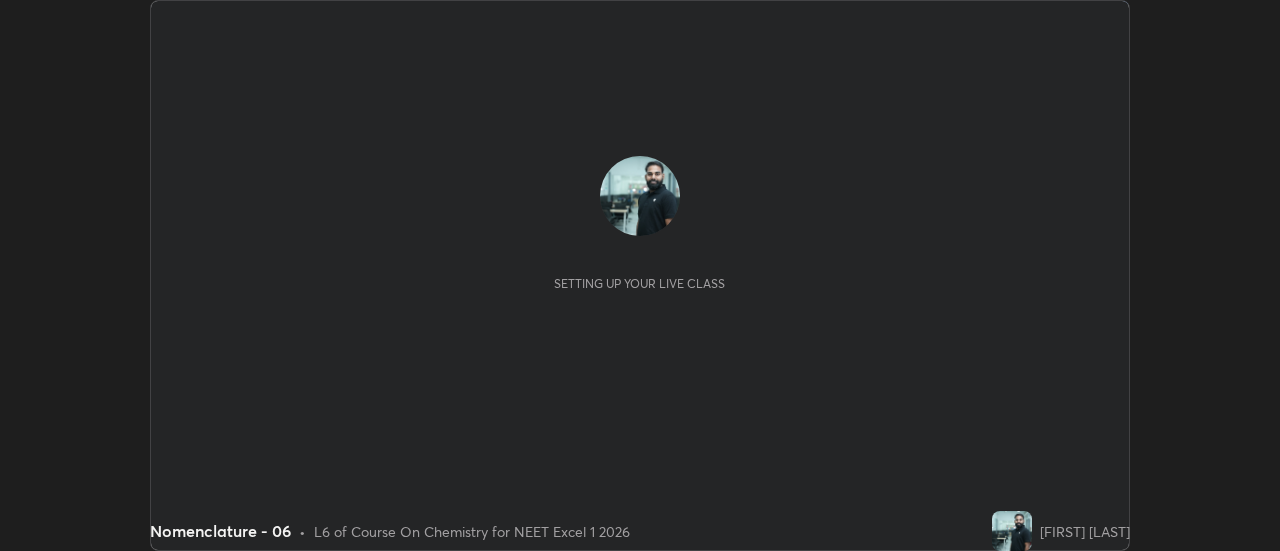 scroll, scrollTop: 0, scrollLeft: 0, axis: both 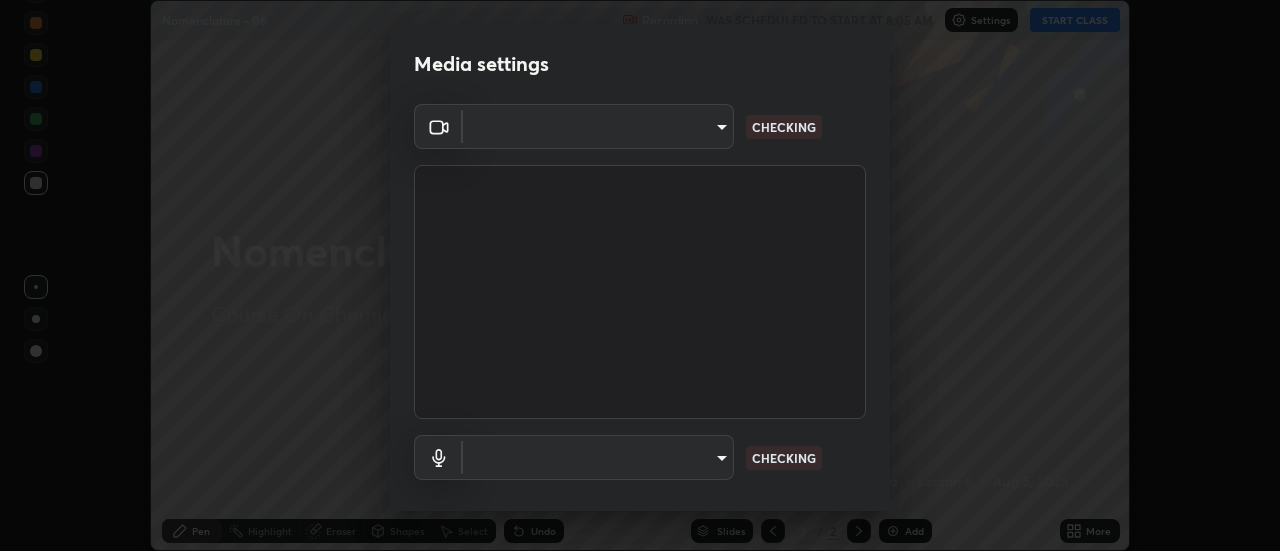 type on "bfaa6c17822ce78aca06e3786ad0fa4afbbfe689ee56914afce61acf65c9f4bd" 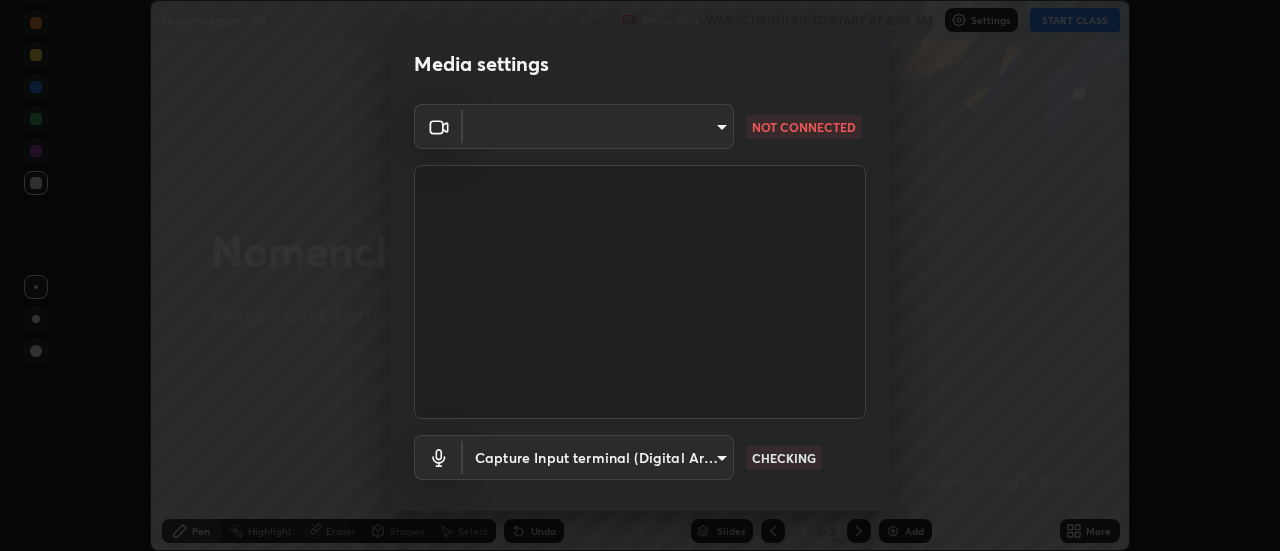 click on "Erase all Nomenclature - 06 Recording WAS SCHEDULED TO START AT  8:05 AM Settings START CLASS Setting up your live class Nomenclature - 06 • L6 of Course On Chemistry for NEET Excel 1 2026 [FIRST] [LAST] [CITY] Pen Highlight Eraser Shapes Select Undo Slides 2 / 2 Add More No doubts shared Encourage your learners to ask a doubt for better clarity Report an issue Reason for reporting Buffering Chat not working Audio - Video sync issue Educator video quality low ​ Attach an image Report Media settings ​ NOT CONNECTED Capture Input terminal (Digital Array MIC) [HASH] CHECKING 1 / 5 Next" at bounding box center [640, 275] 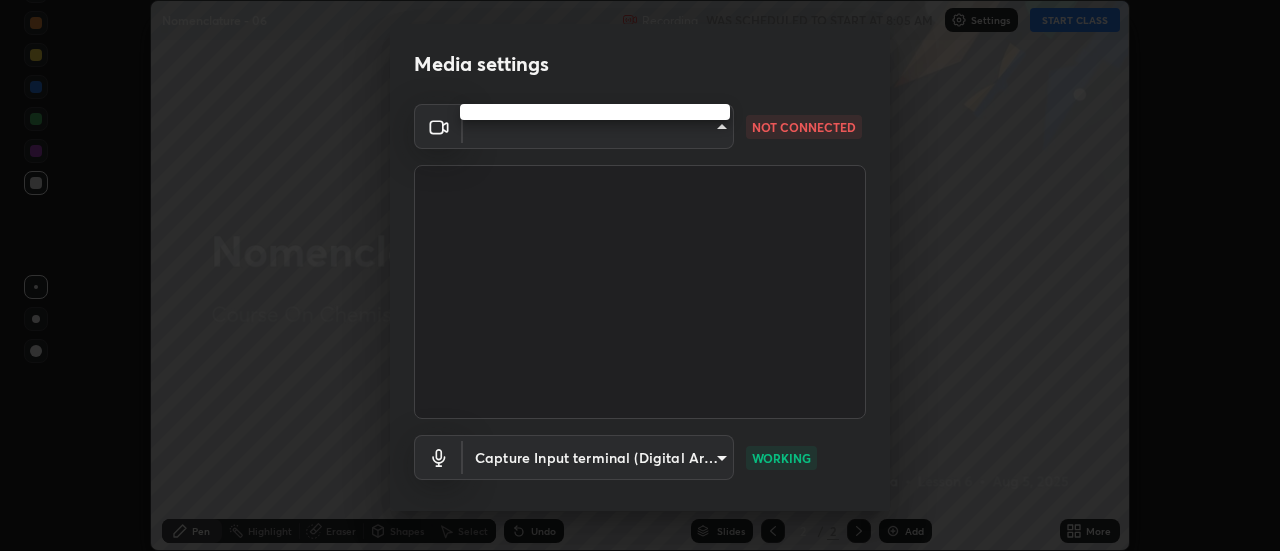 click at bounding box center [640, 275] 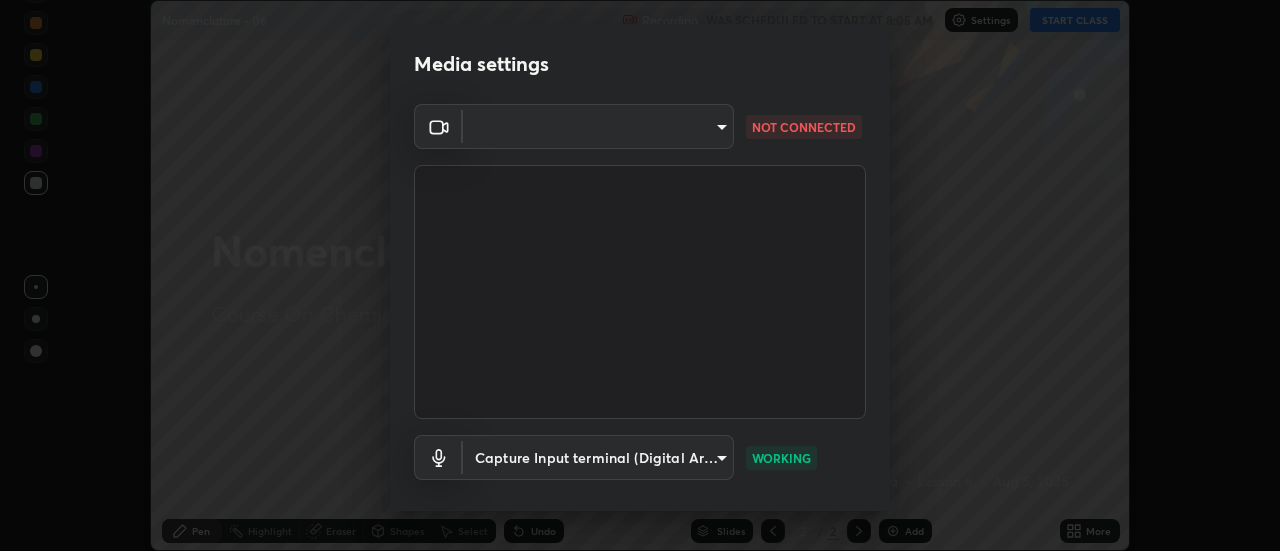 click on "Erase all Nomenclature - 06 Recording WAS SCHEDULED TO START AT  8:05 AM Settings START CLASS Setting up your live class Nomenclature - 06 • L6 of Course On Chemistry for NEET Excel 1 2026 [FIRST] [LAST] [CITY] Pen Highlight Eraser Shapes Select Undo Slides 2 / 2 Add More No doubts shared Encourage your learners to ask a doubt for better clarity Report an issue Reason for reporting Buffering Chat not working Audio - Video sync issue Educator video quality low ​ Attach an image Report Media settings ​ NOT CONNECTED Capture Input terminal (Digital Array MIC) [HASH] WORKING 1 / 5 Next" at bounding box center (640, 275) 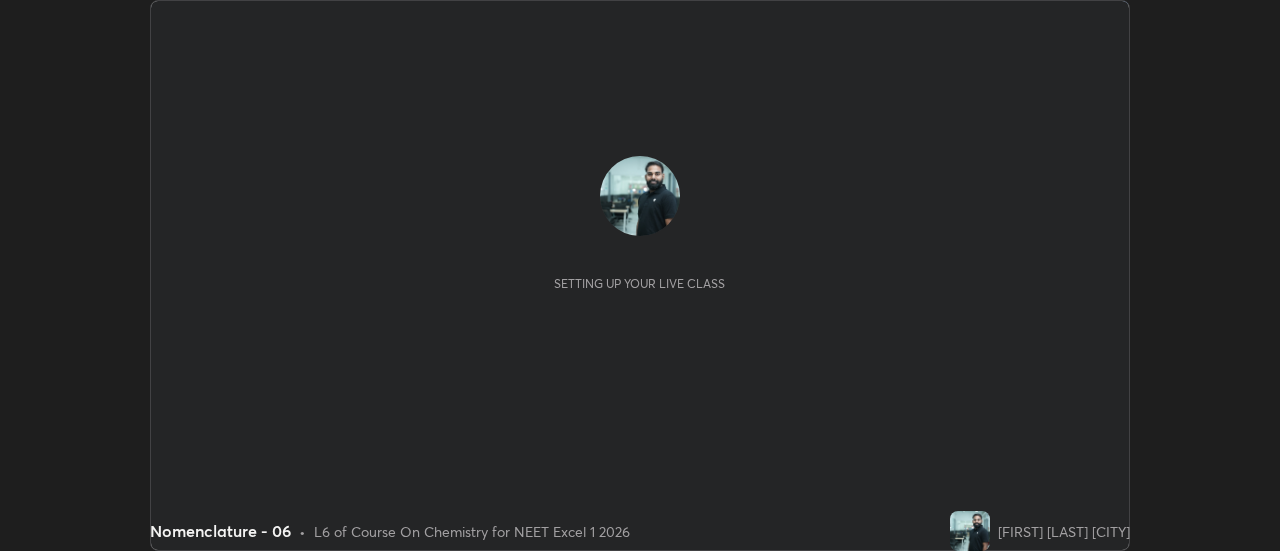 scroll, scrollTop: 0, scrollLeft: 0, axis: both 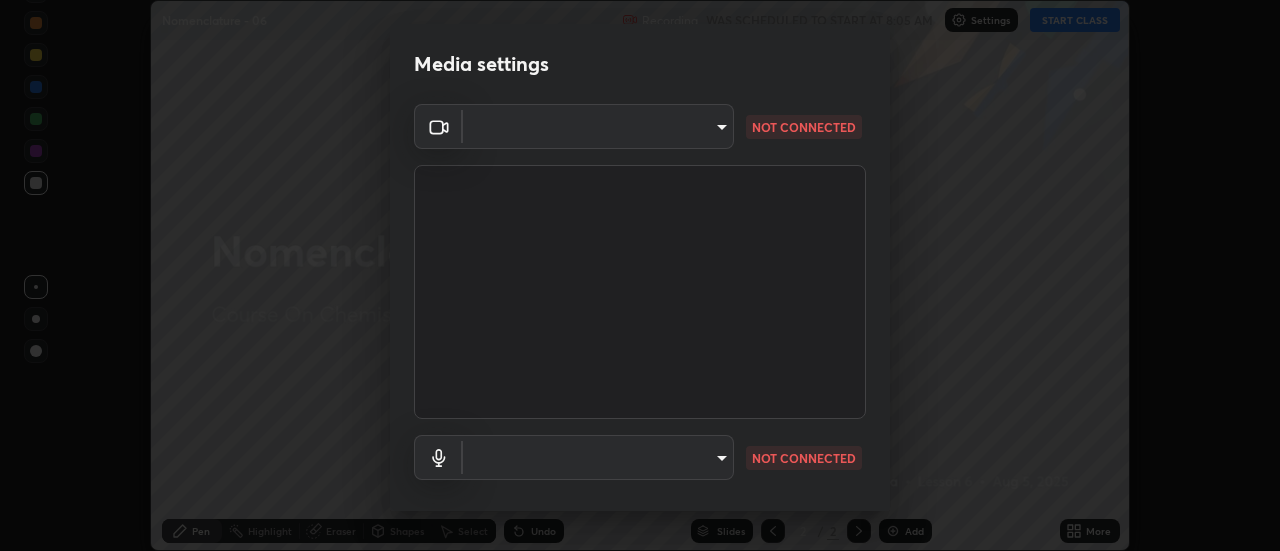 type on "b824b6a50507c2aa7935cbbe04181019069ab9832a06c4c86264e2e57790493c" 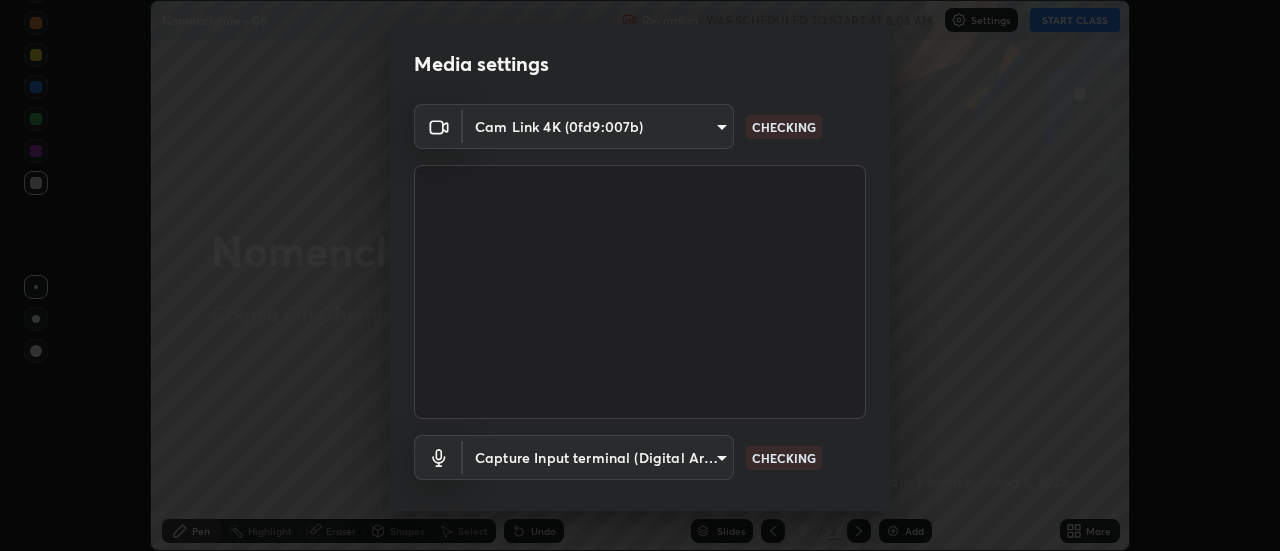 scroll, scrollTop: 105, scrollLeft: 0, axis: vertical 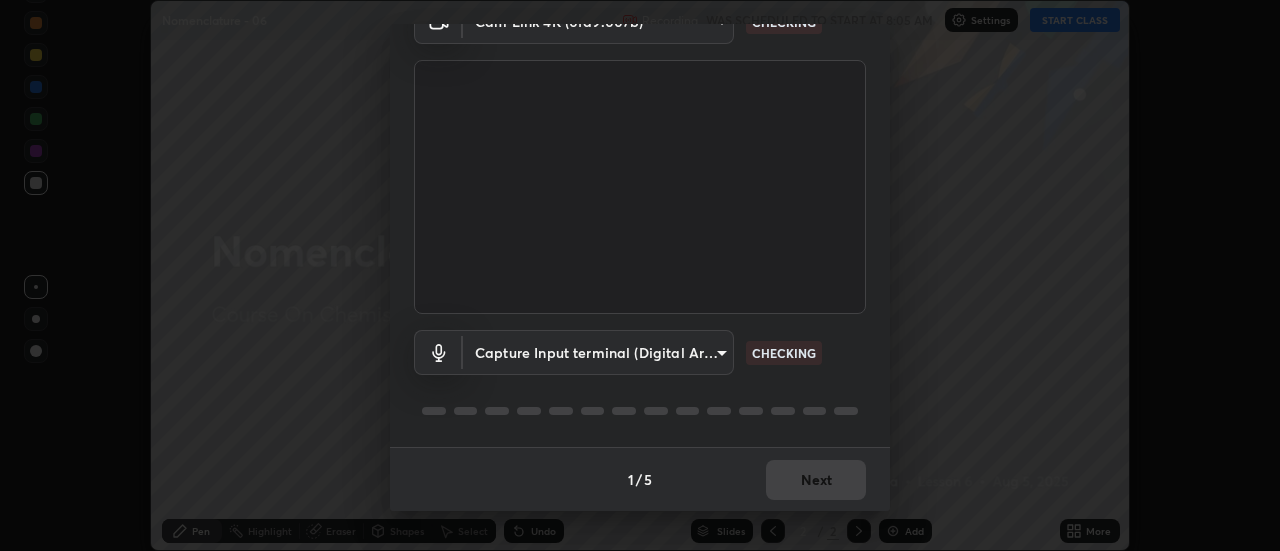 click on "Erase all Nomenclature - 06 Recording WAS SCHEDULED TO START AT  8:05 AM Settings START CLASS Setting up your live class Nomenclature - 06 • L6 of Course On Chemistry for NEET Excel 1 2026 Rahul Kumar Phulwaria Pen Highlight Eraser Shapes Select Undo Slides 2 / 2 Add More No doubts shared Encourage your learners to ask a doubt for better clarity Report an issue Reason for reporting Buffering Chat not working Audio - Video sync issue Educator video quality low ​ Attach an image Report Media settings Cam Link 4K (0fd9:007b) b824b6a50507c2aa7935cbbe04181019069ab9832a06c4c86264e2e57790493c CHECKING Capture Input terminal (Digital Array MIC) bfaa6c17822ce78aca06e3786ad0fa4afbbfe689ee56914afce61acf65c9f4bd CHECKING 1 / 5 Next" at bounding box center (640, 275) 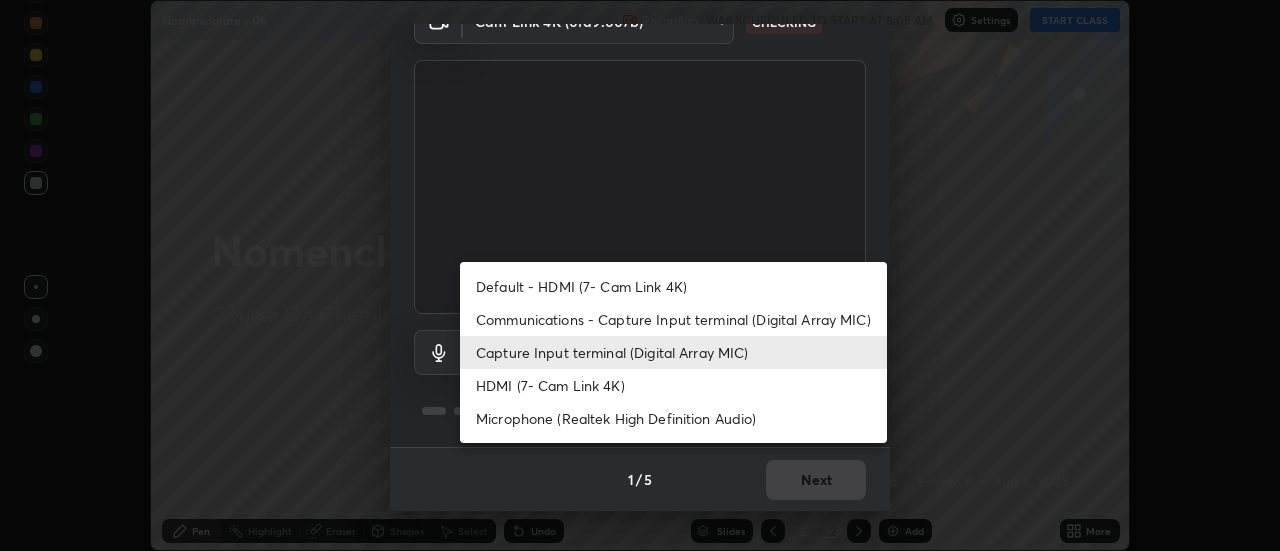 click on "HDMI (7- Cam Link 4K)" at bounding box center [673, 385] 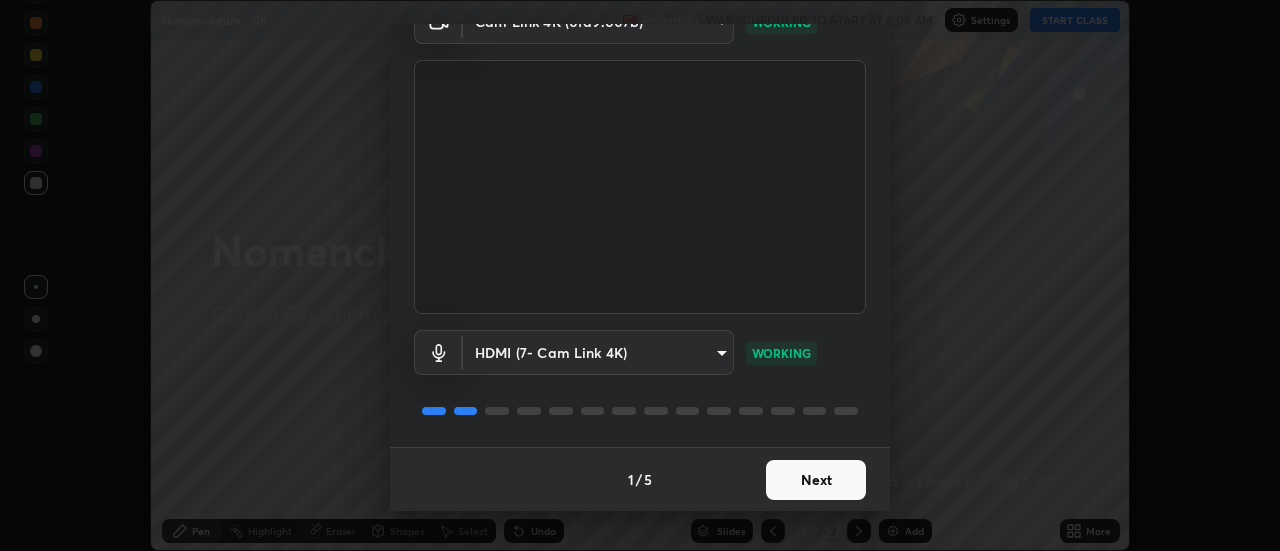click on "Next" at bounding box center [816, 480] 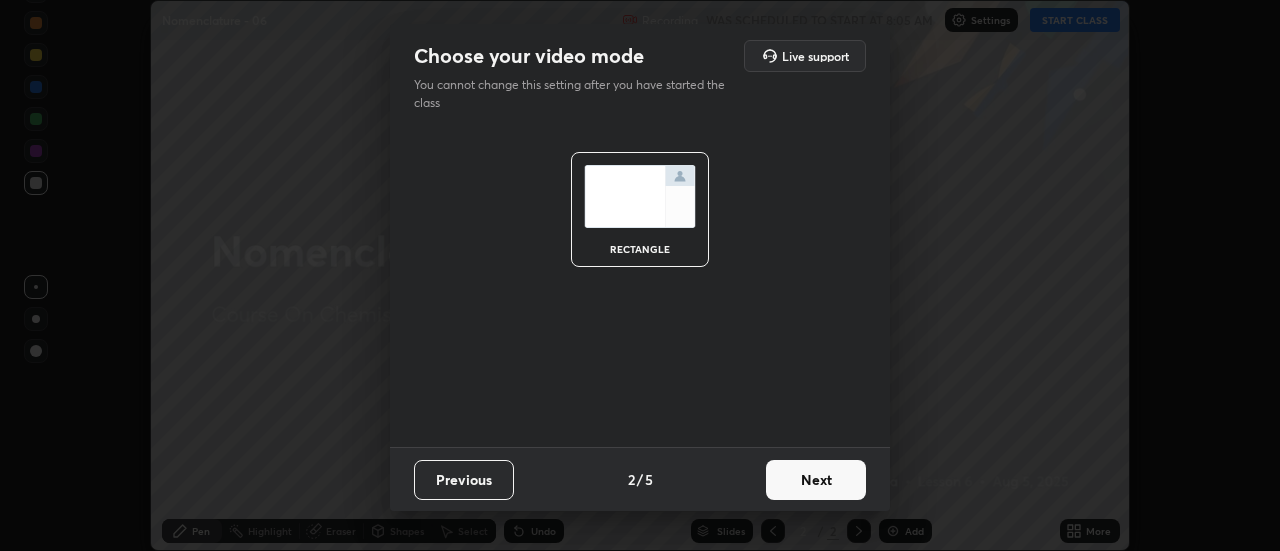 scroll, scrollTop: 0, scrollLeft: 0, axis: both 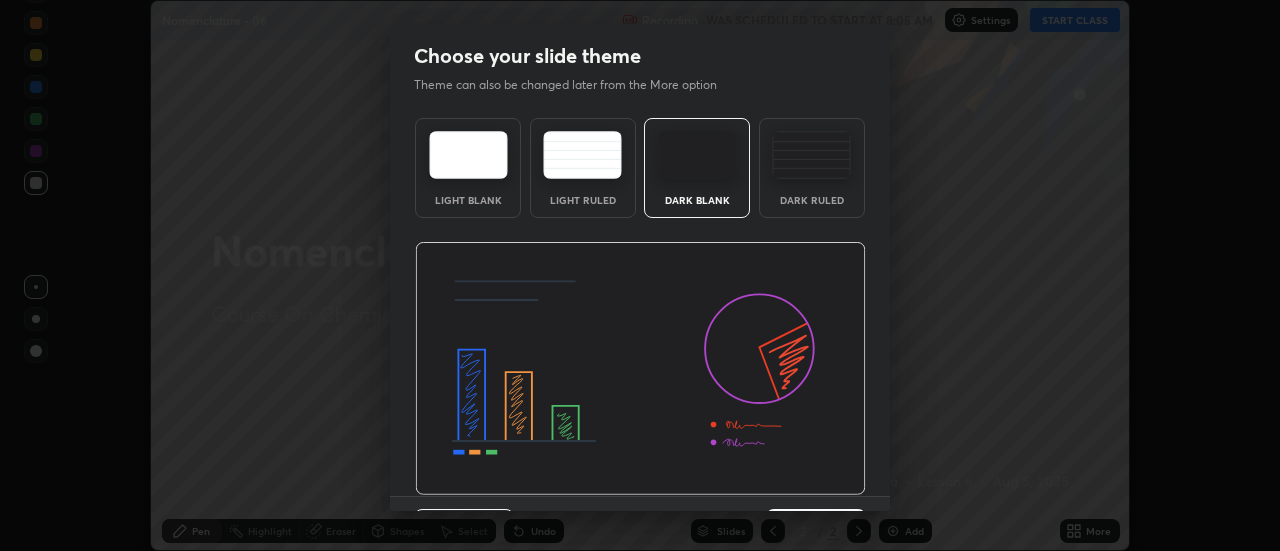 click at bounding box center (640, 369) 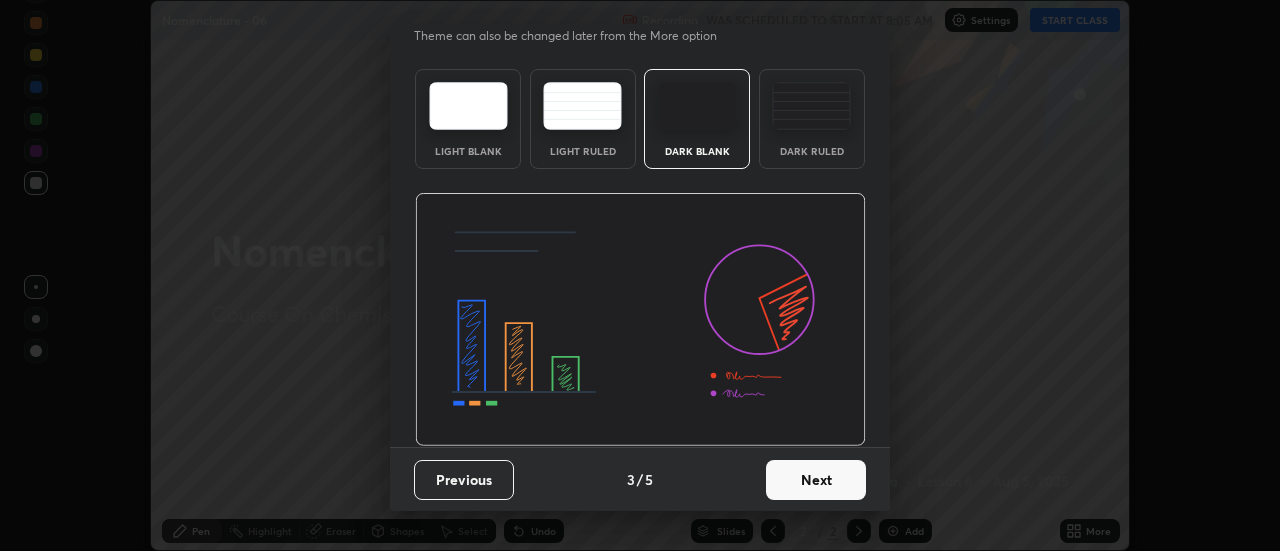 click on "Next" at bounding box center [816, 480] 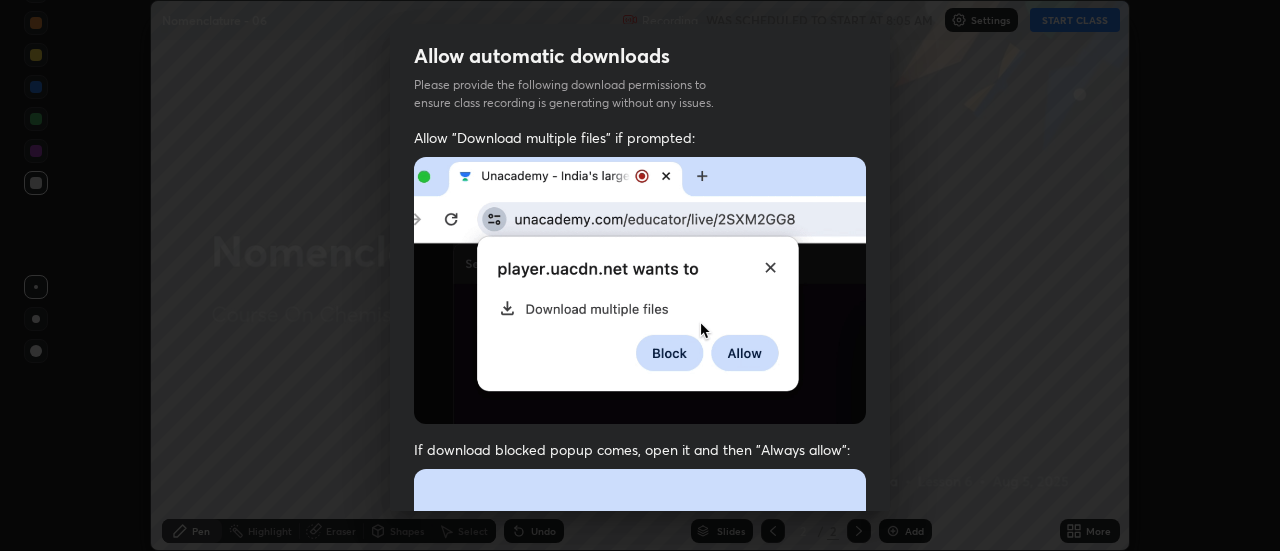 click at bounding box center [640, 687] 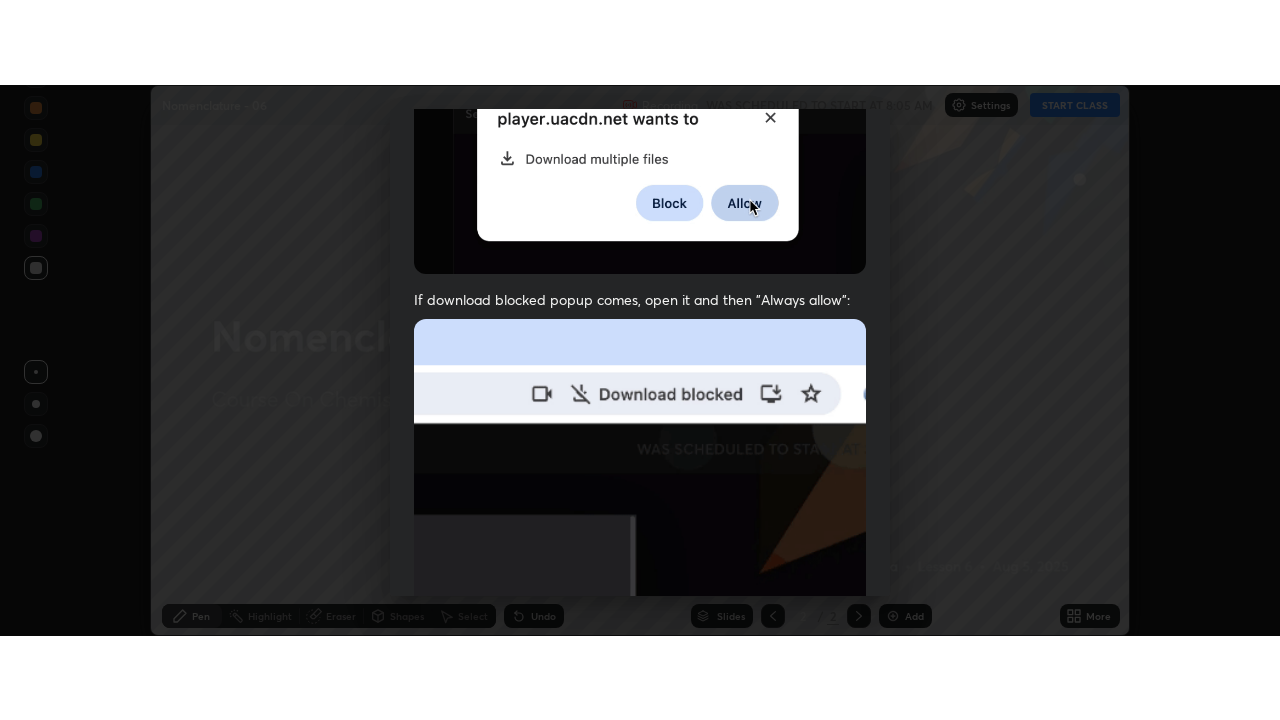 scroll, scrollTop: 513, scrollLeft: 0, axis: vertical 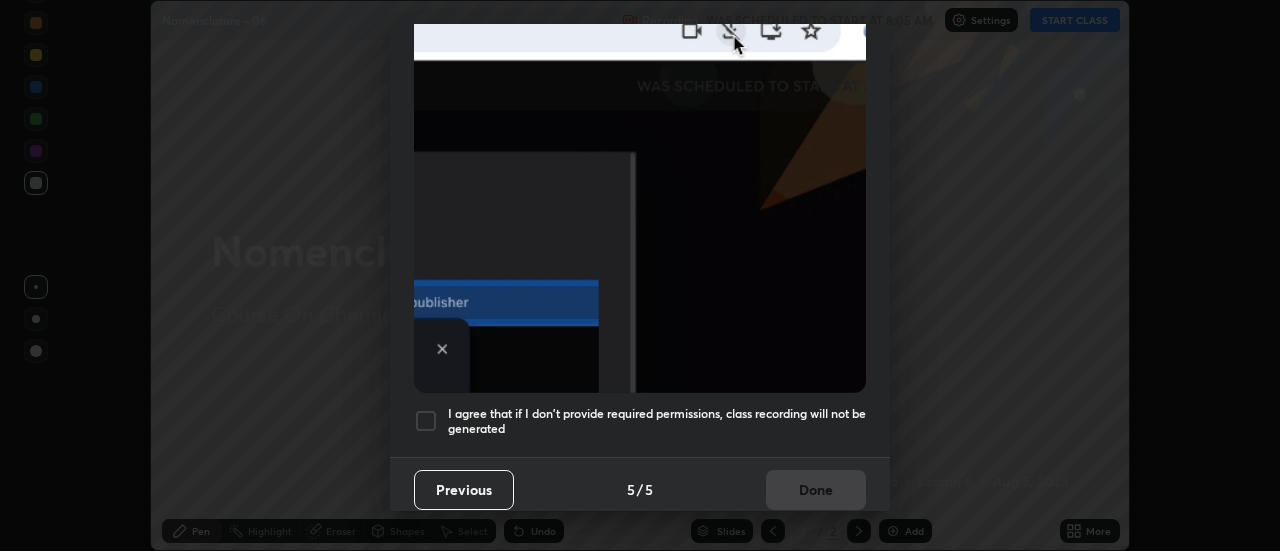 click on "I agree that if I don't provide required permissions, class recording will not be generated" at bounding box center (657, 421) 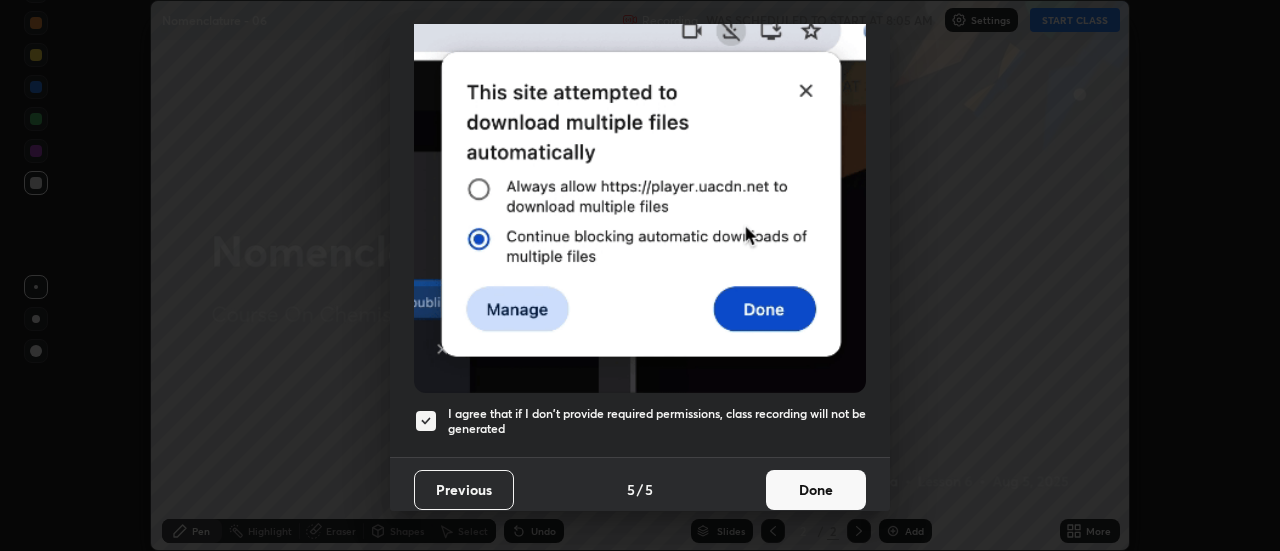 click on "Done" at bounding box center [816, 490] 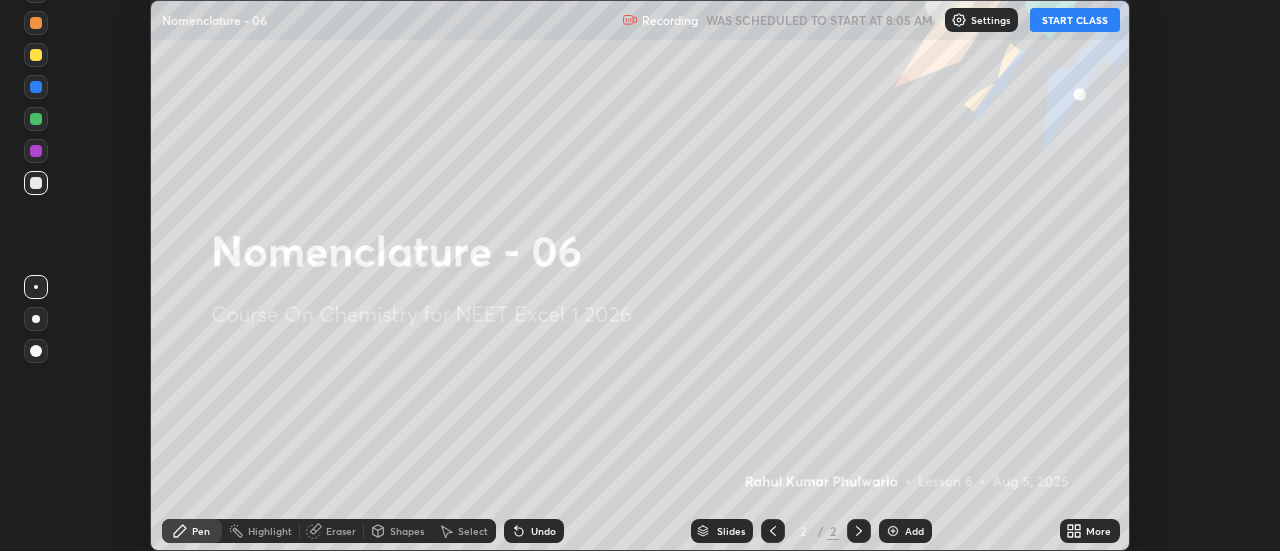 click 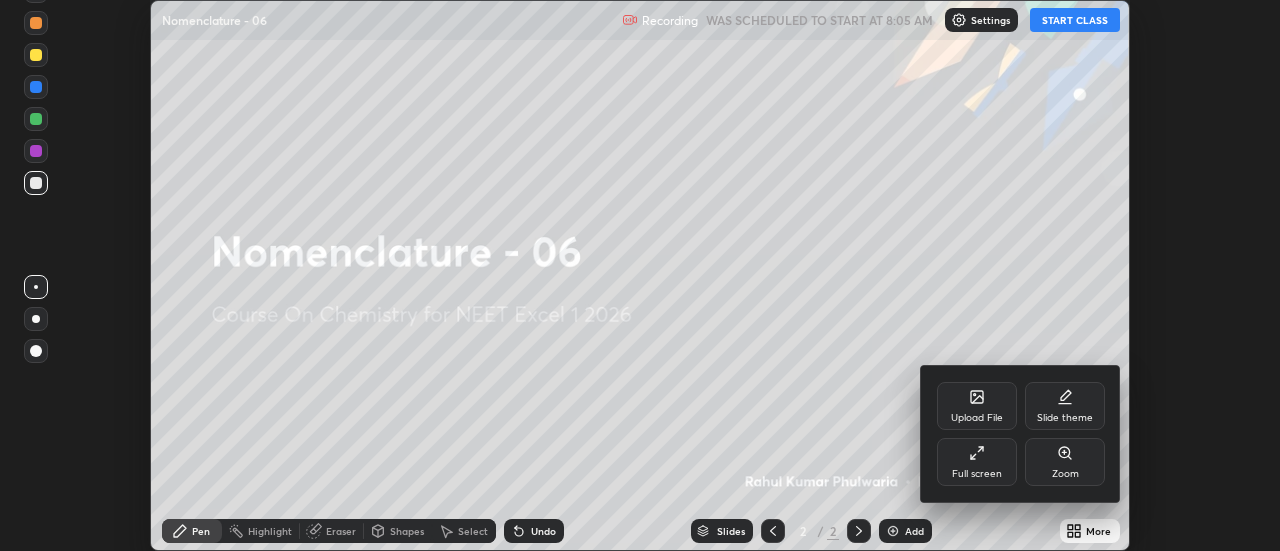 click on "Full screen" at bounding box center (977, 462) 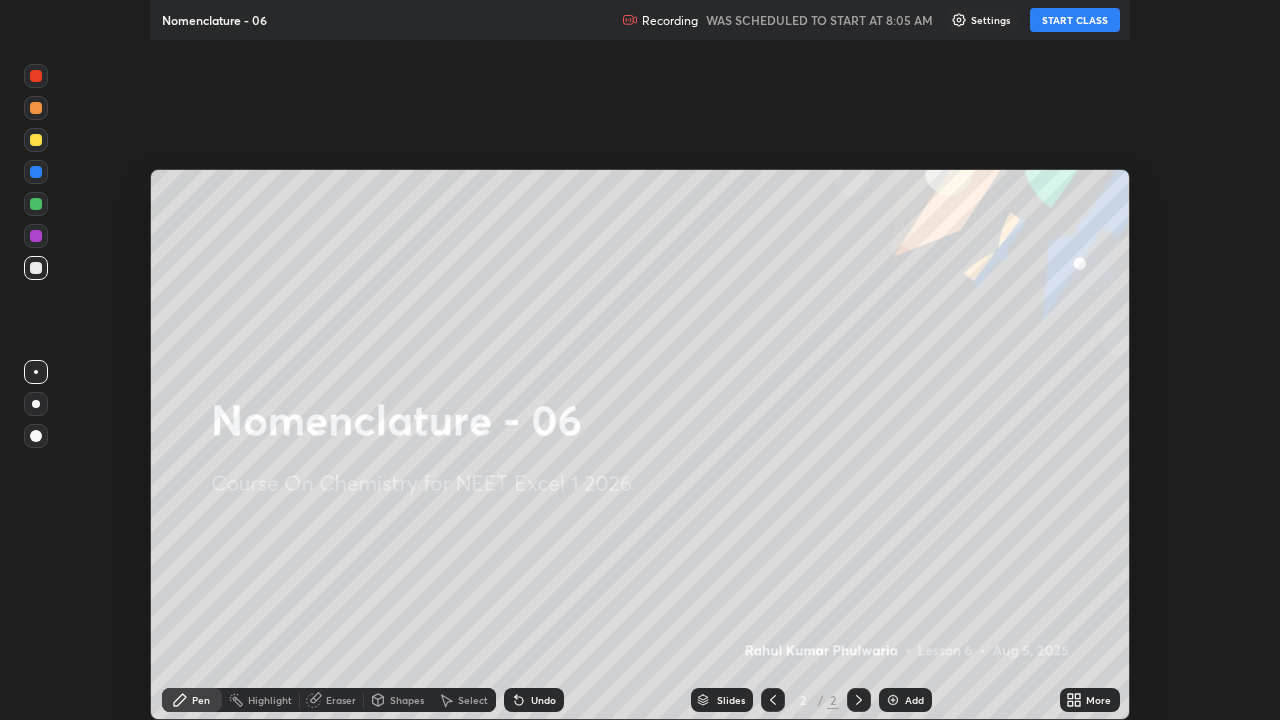 scroll, scrollTop: 99280, scrollLeft: 98720, axis: both 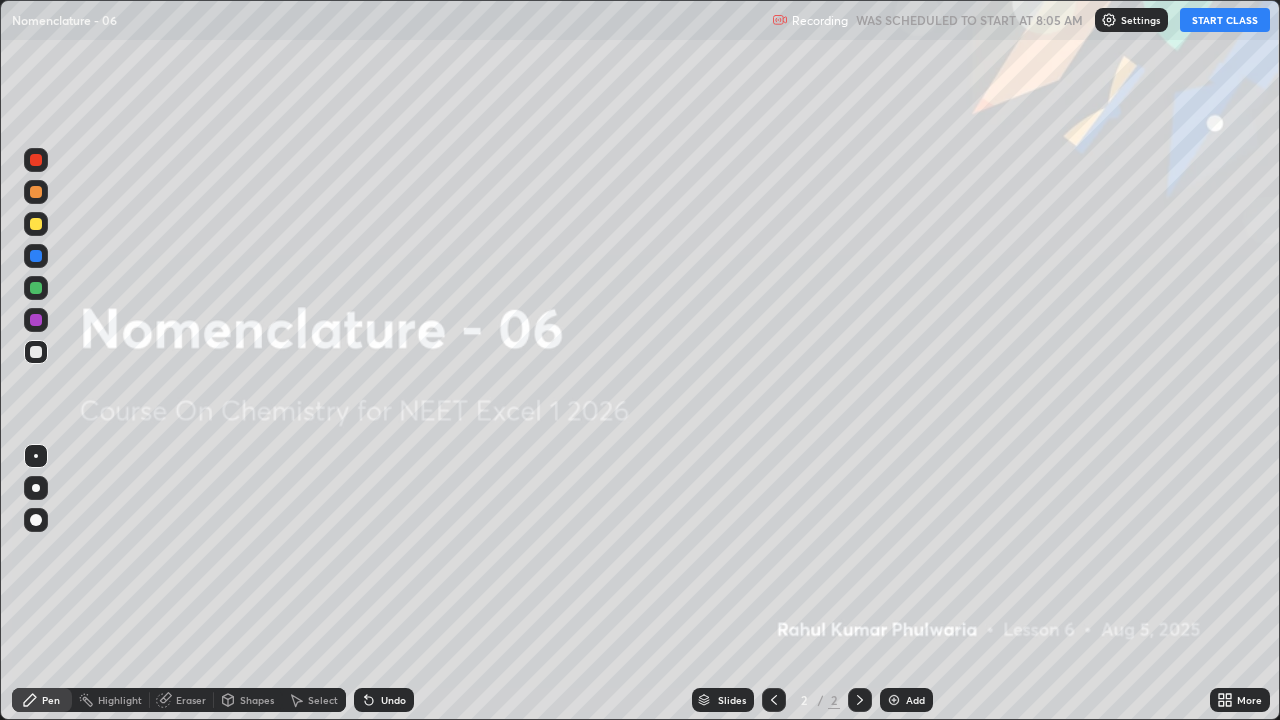 click on "START CLASS" at bounding box center [1225, 20] 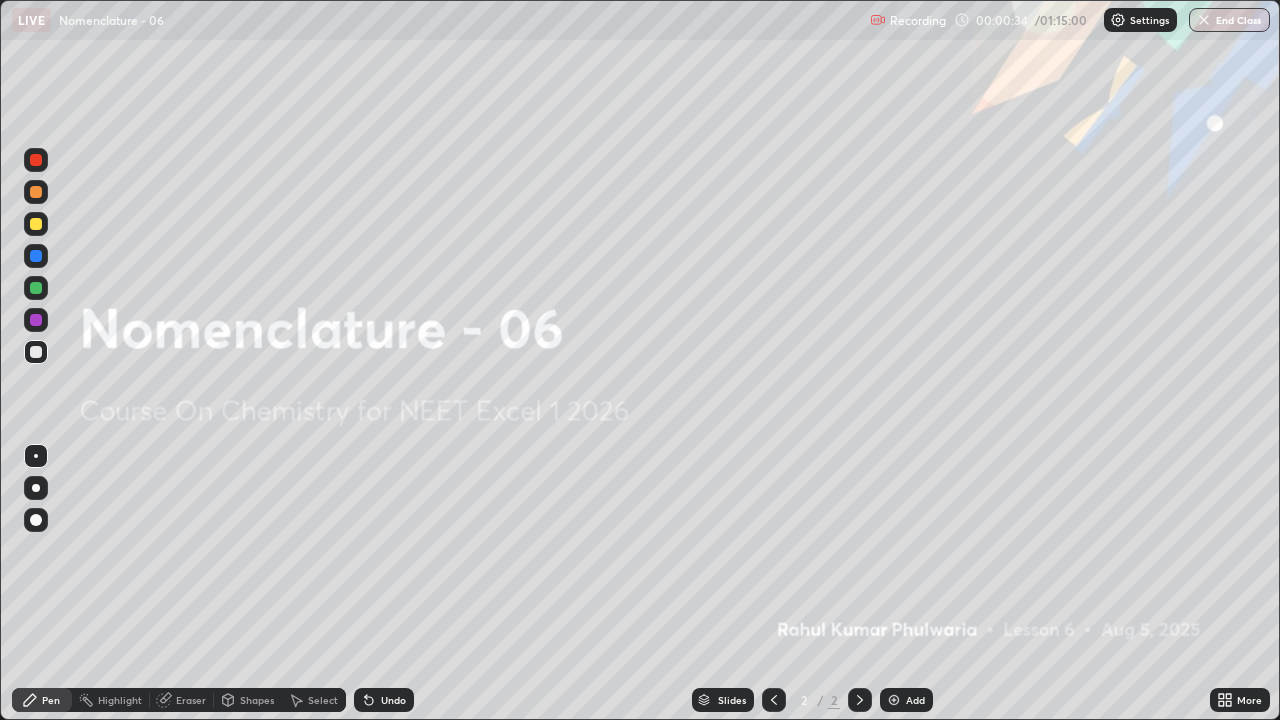 click at bounding box center [894, 700] 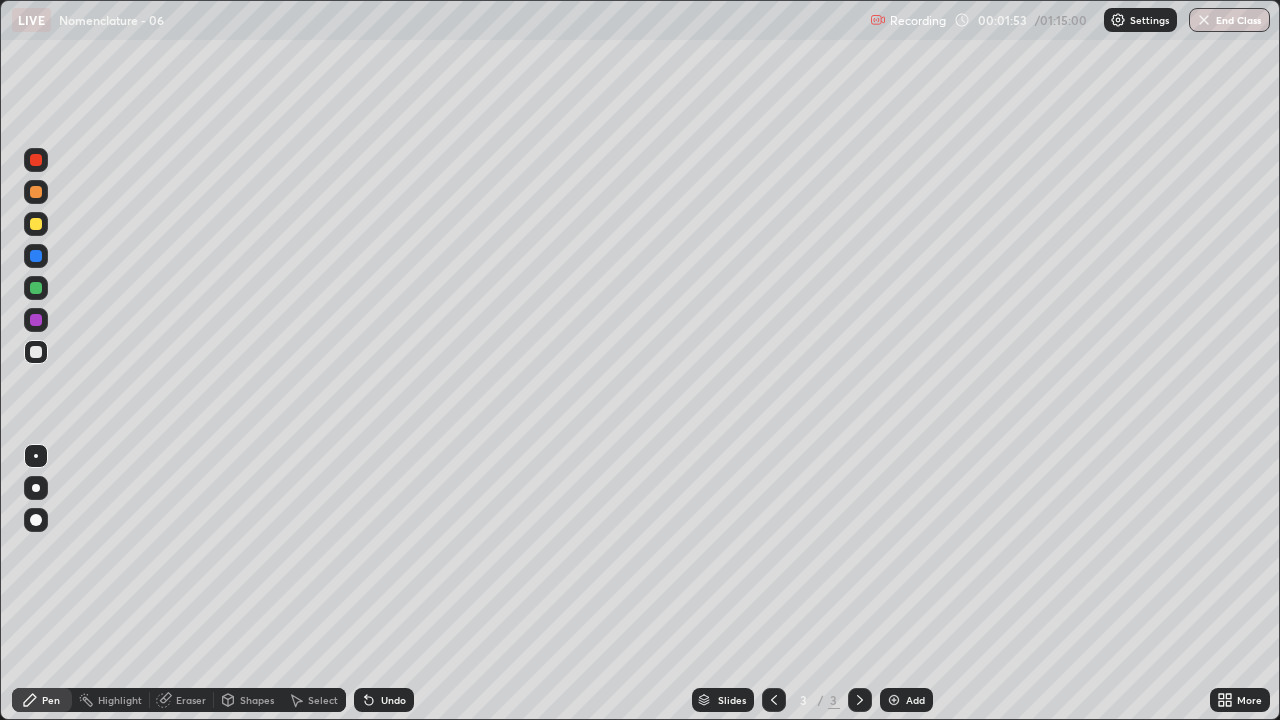 click at bounding box center [36, 160] 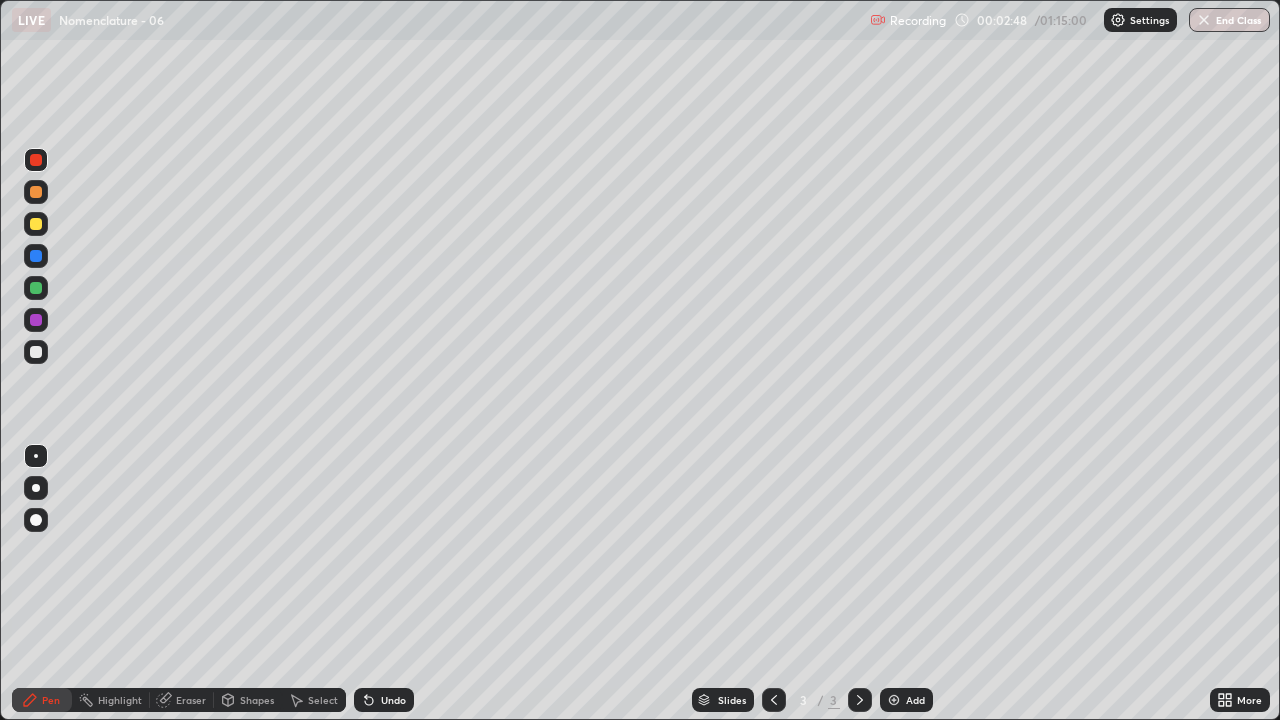 click at bounding box center (36, 352) 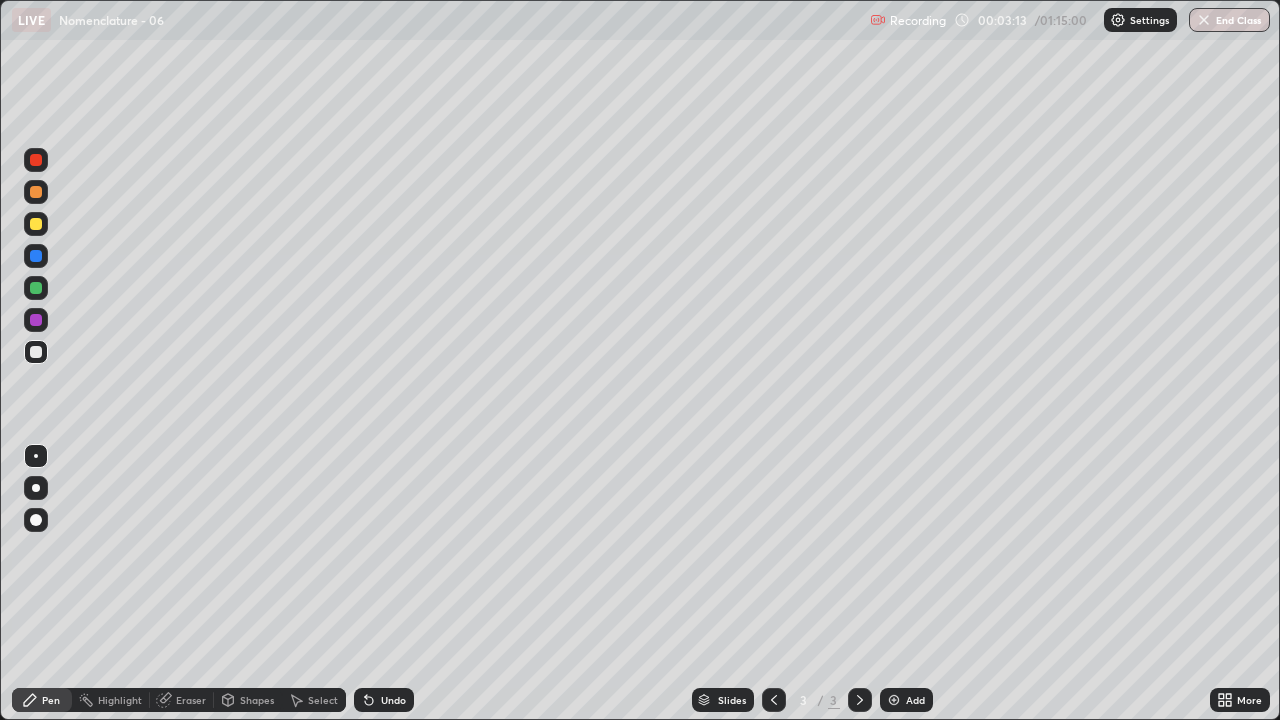 click at bounding box center (894, 700) 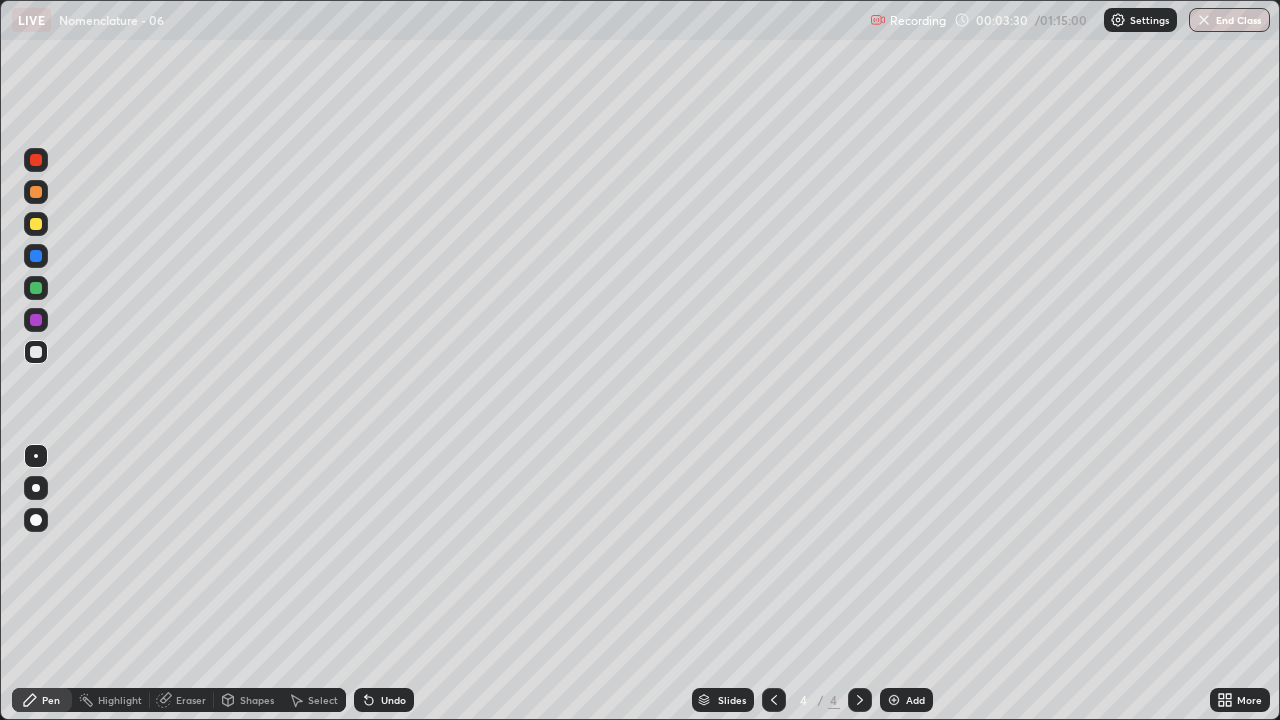 click at bounding box center (36, 160) 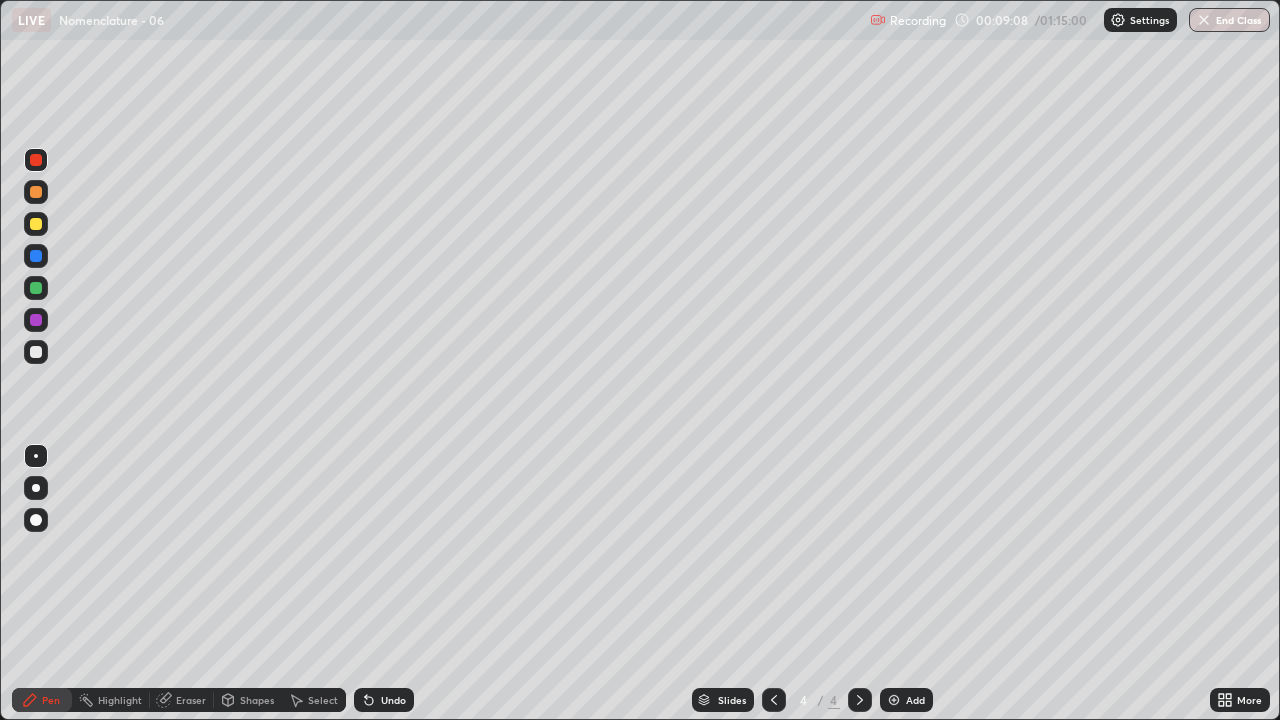click at bounding box center [36, 352] 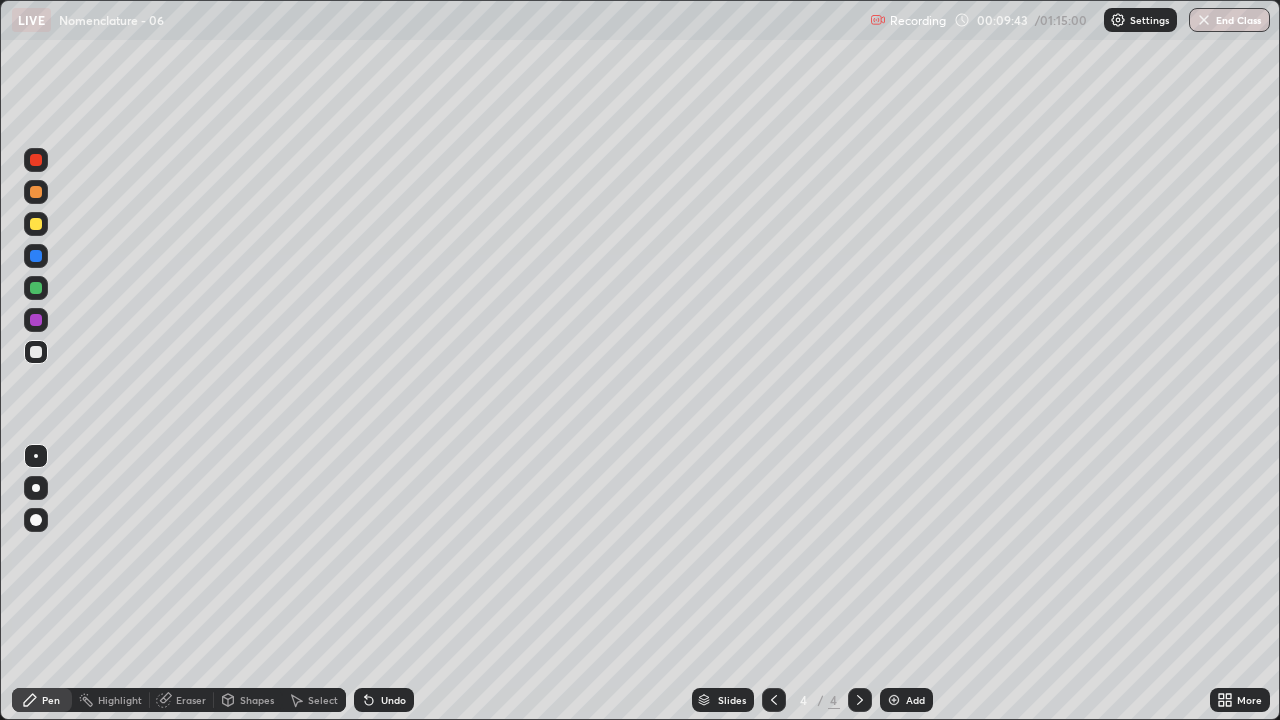 click on "Eraser" at bounding box center [191, 700] 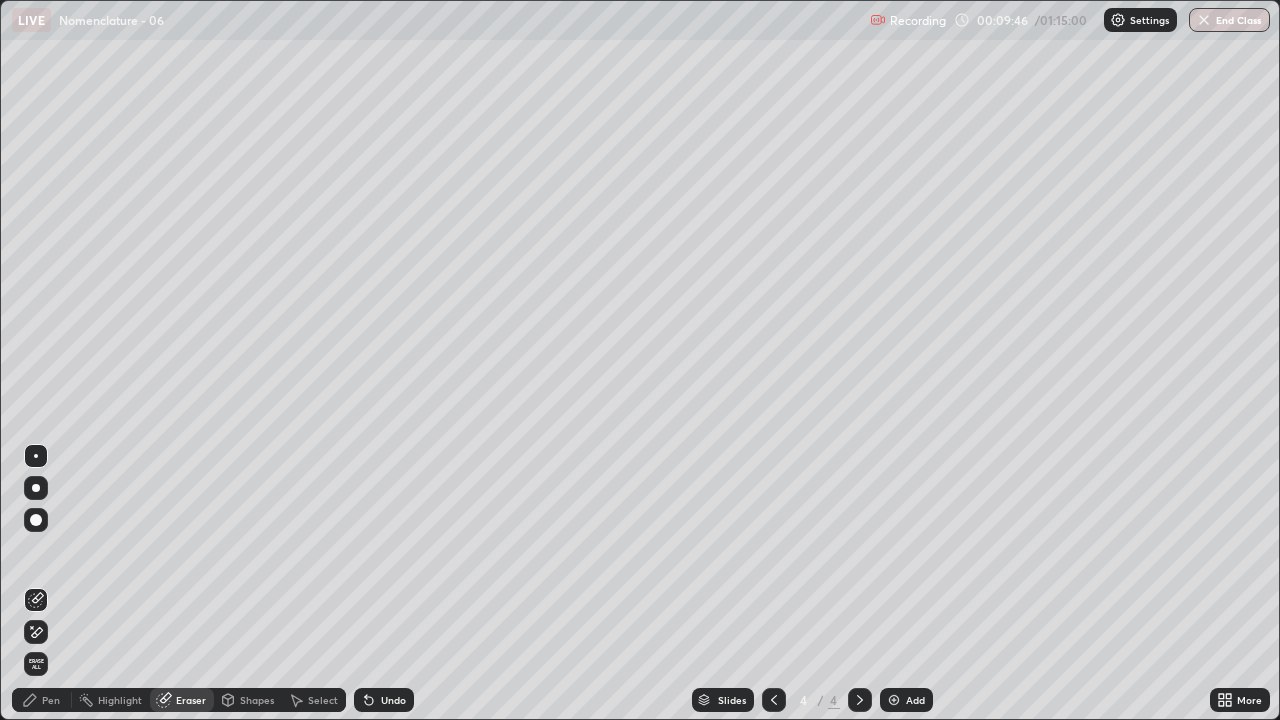 click on "Pen" at bounding box center [51, 700] 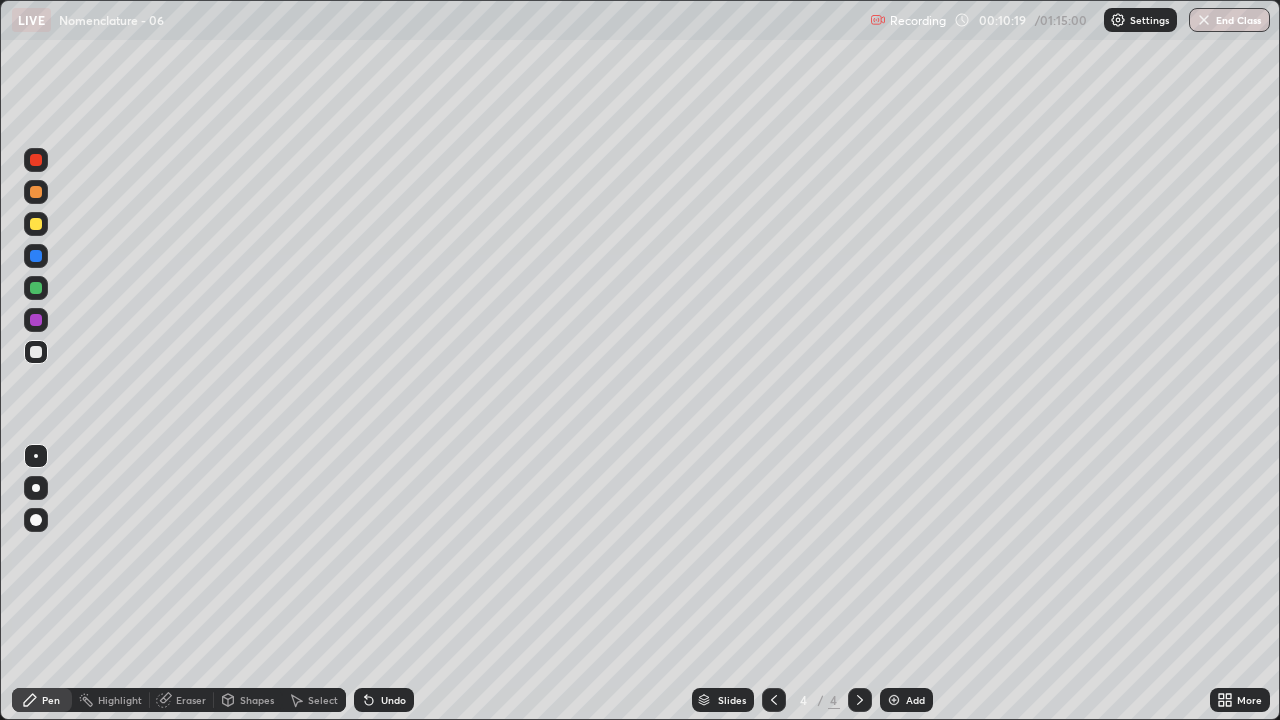 click at bounding box center (36, 160) 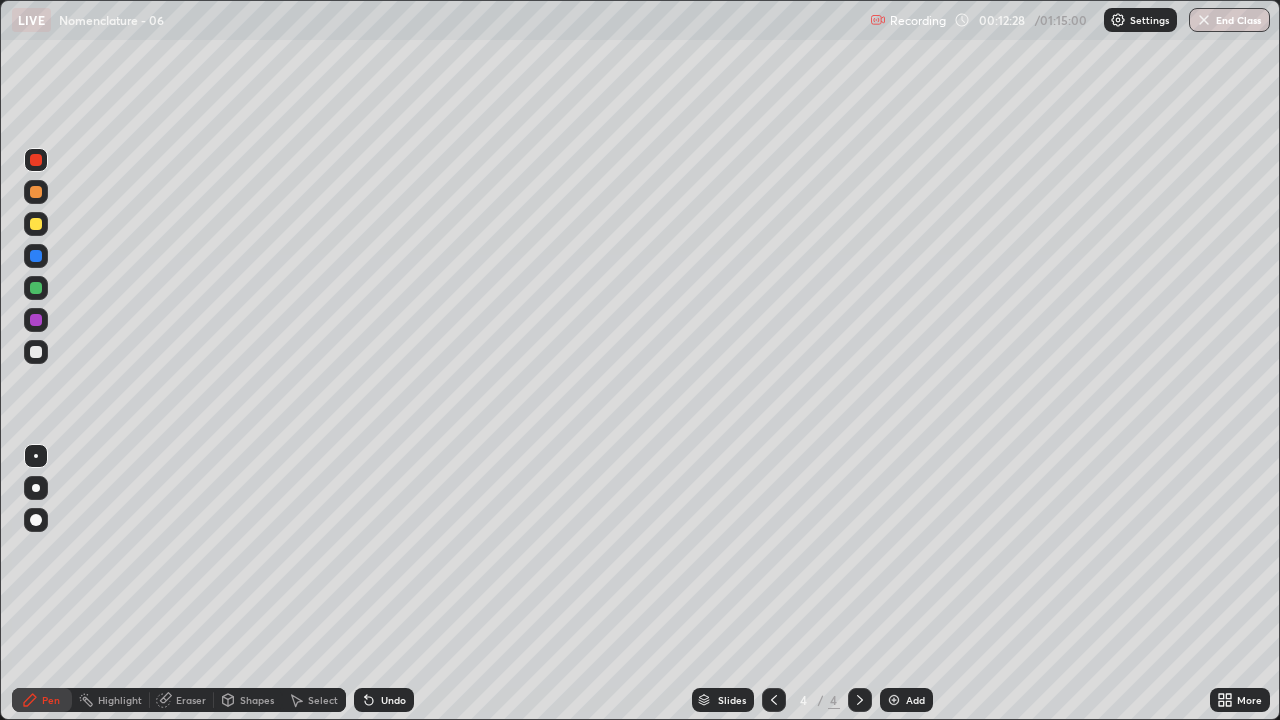 click at bounding box center (36, 352) 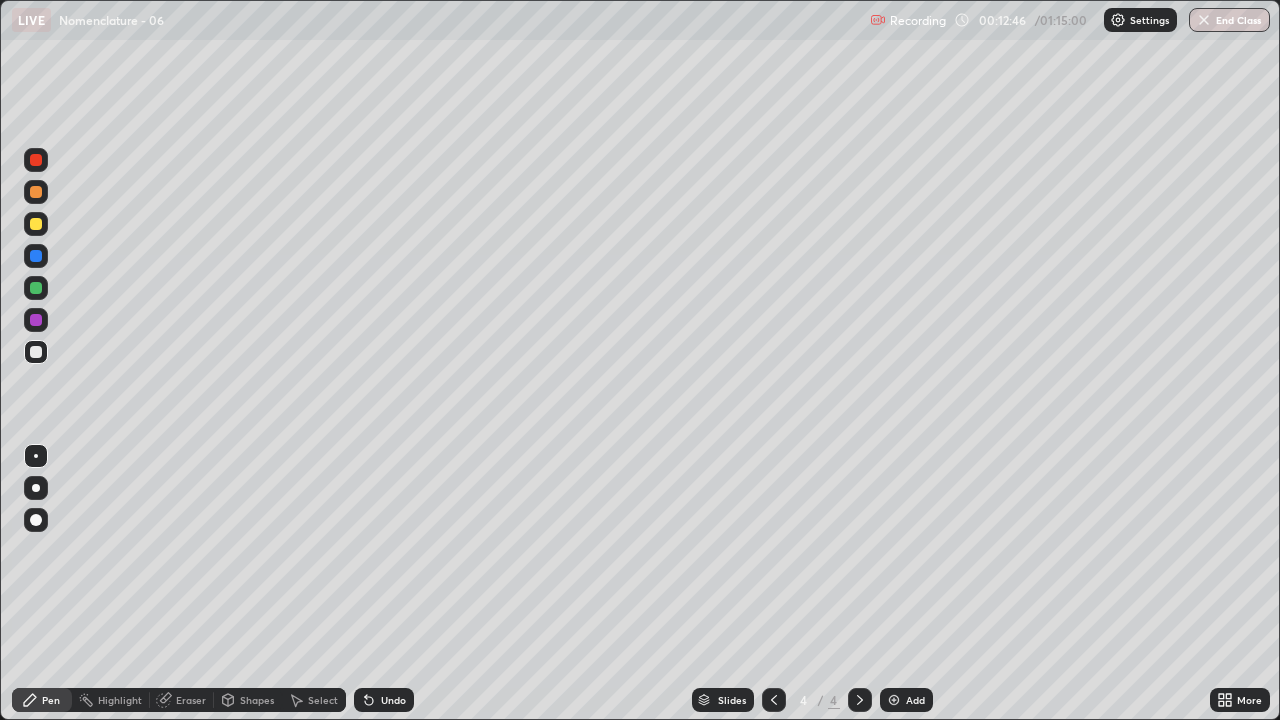 click at bounding box center (36, 160) 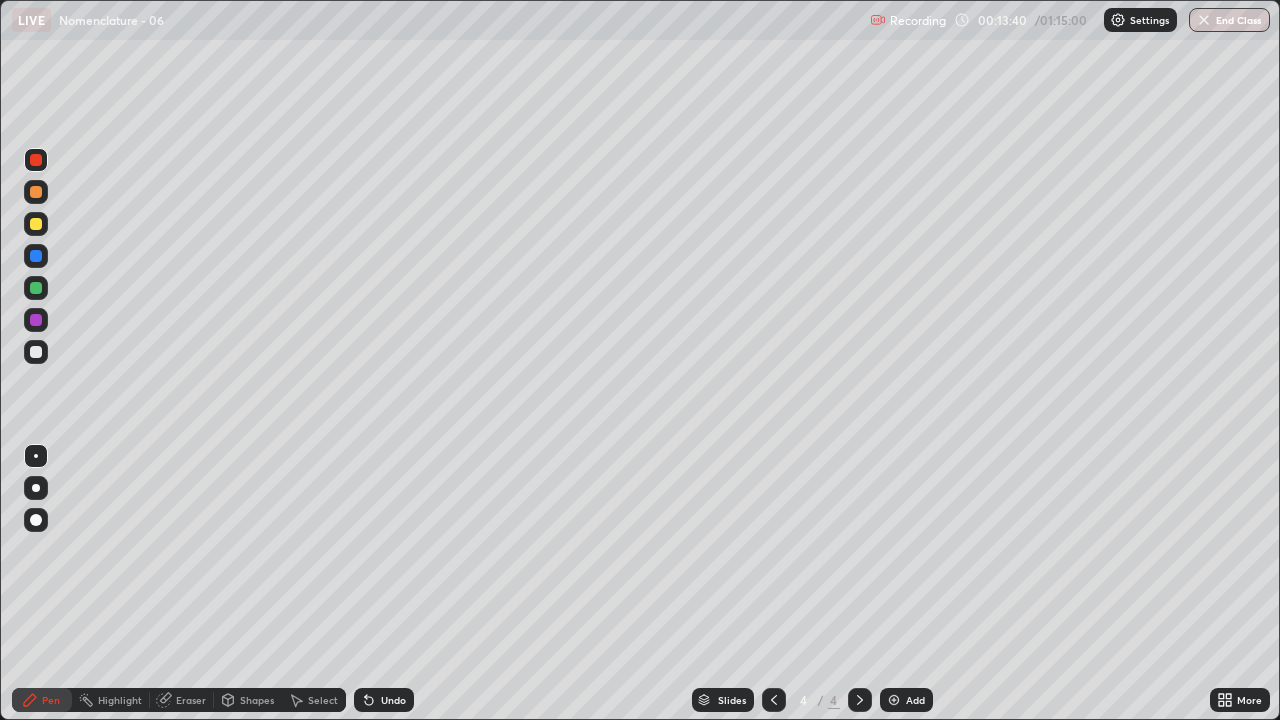 click at bounding box center (36, 352) 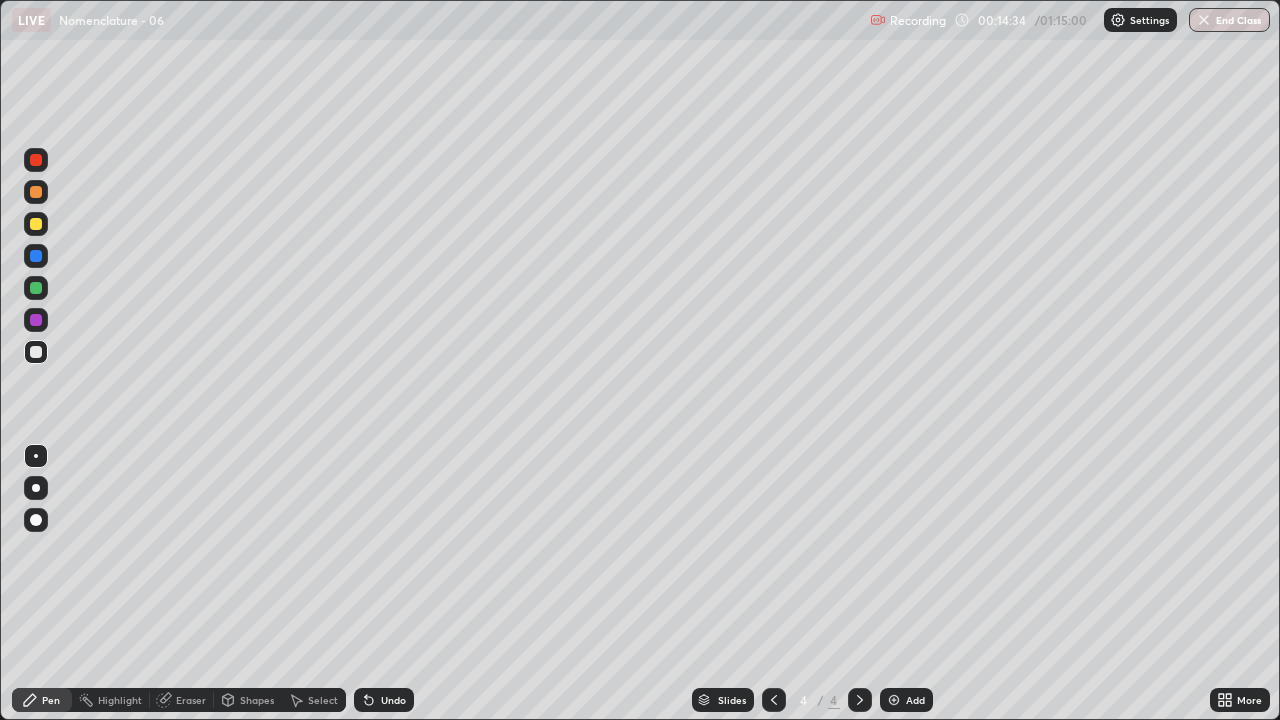 click at bounding box center [894, 700] 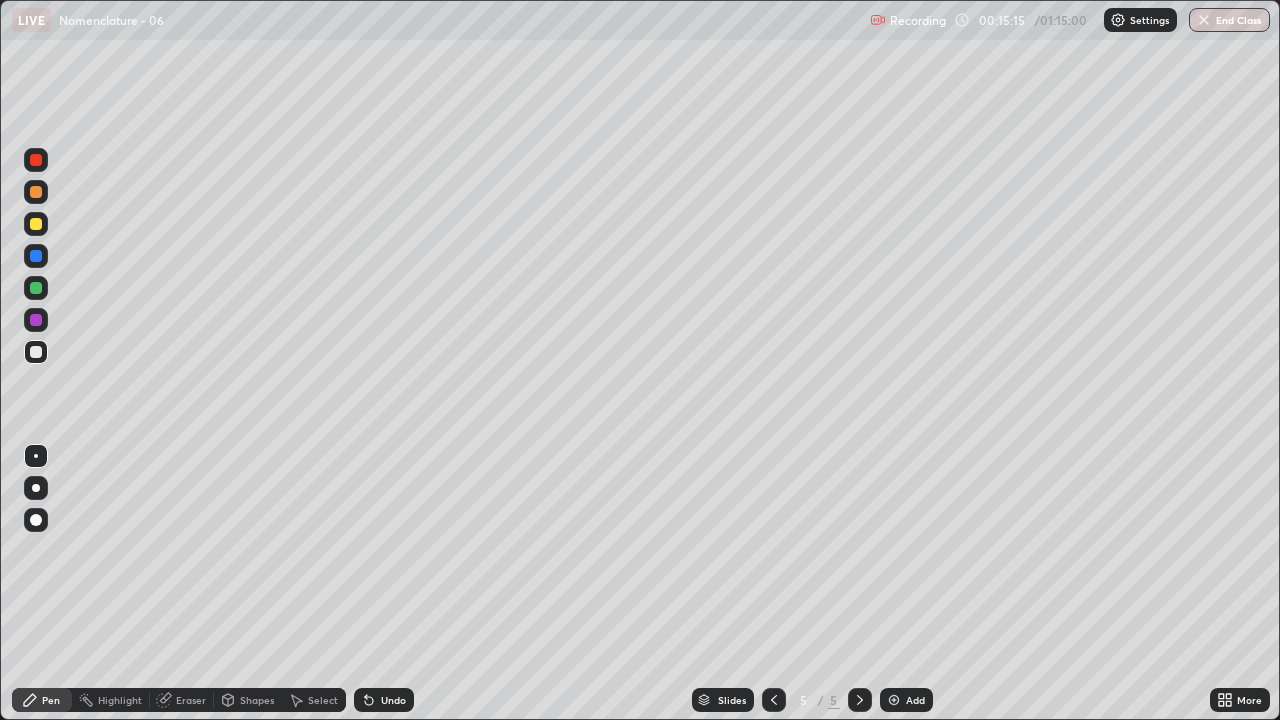 click at bounding box center [36, 160] 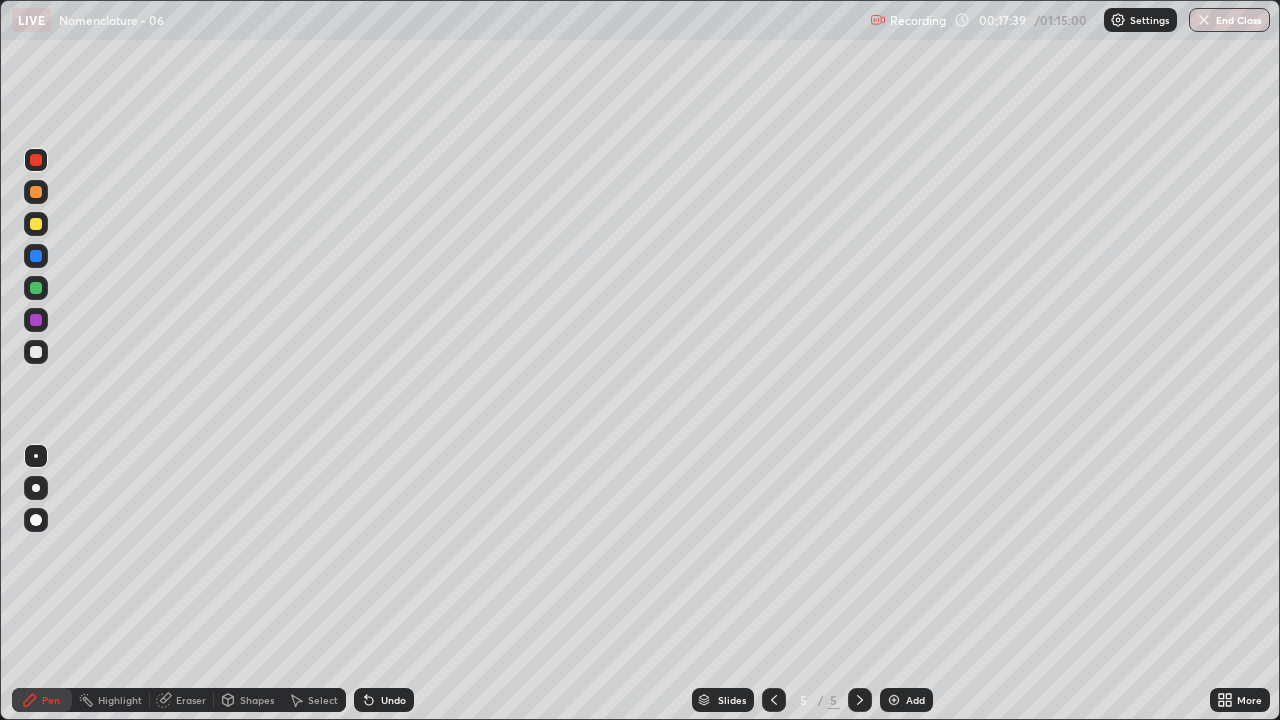 click at bounding box center (36, 352) 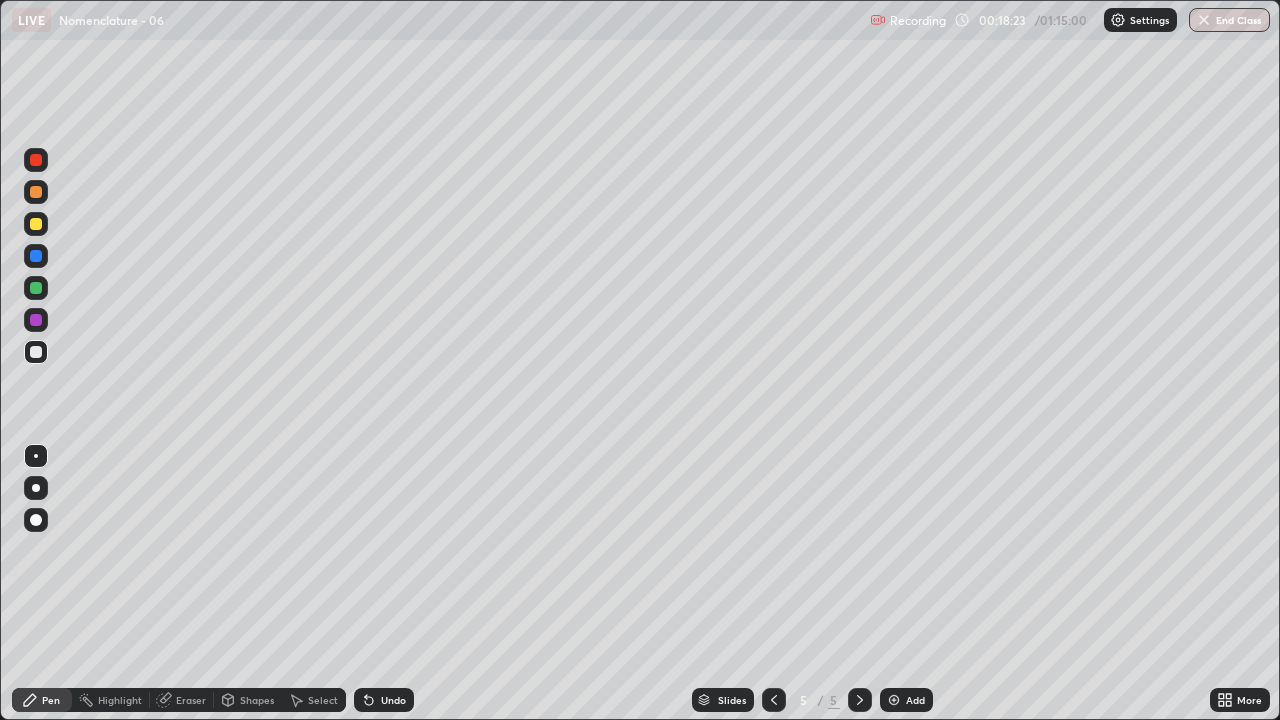 click at bounding box center (894, 700) 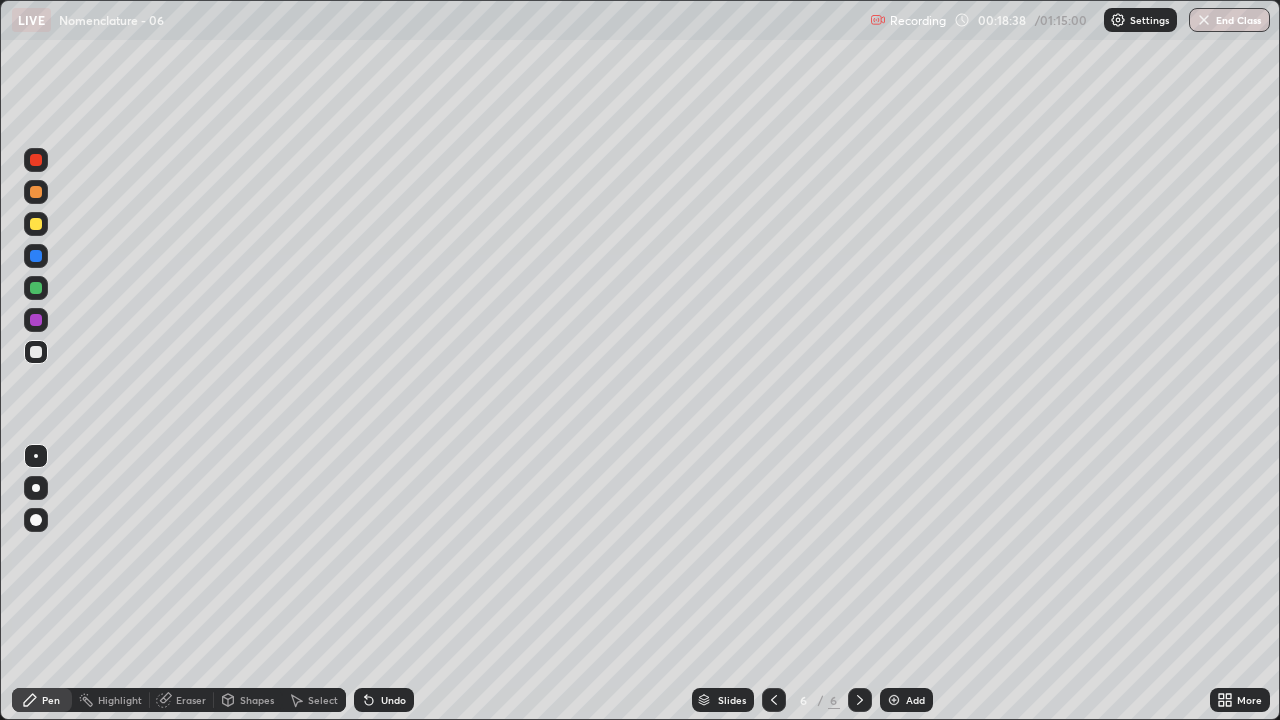 click at bounding box center (36, 160) 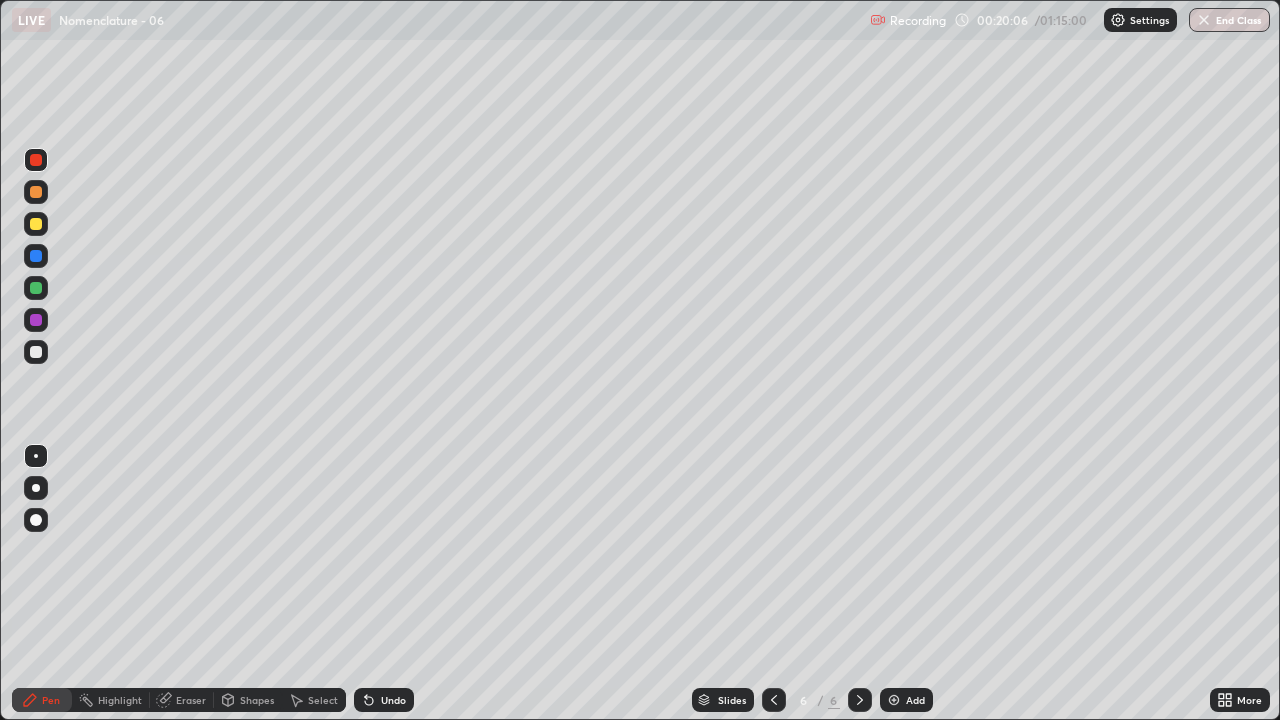 click at bounding box center (36, 352) 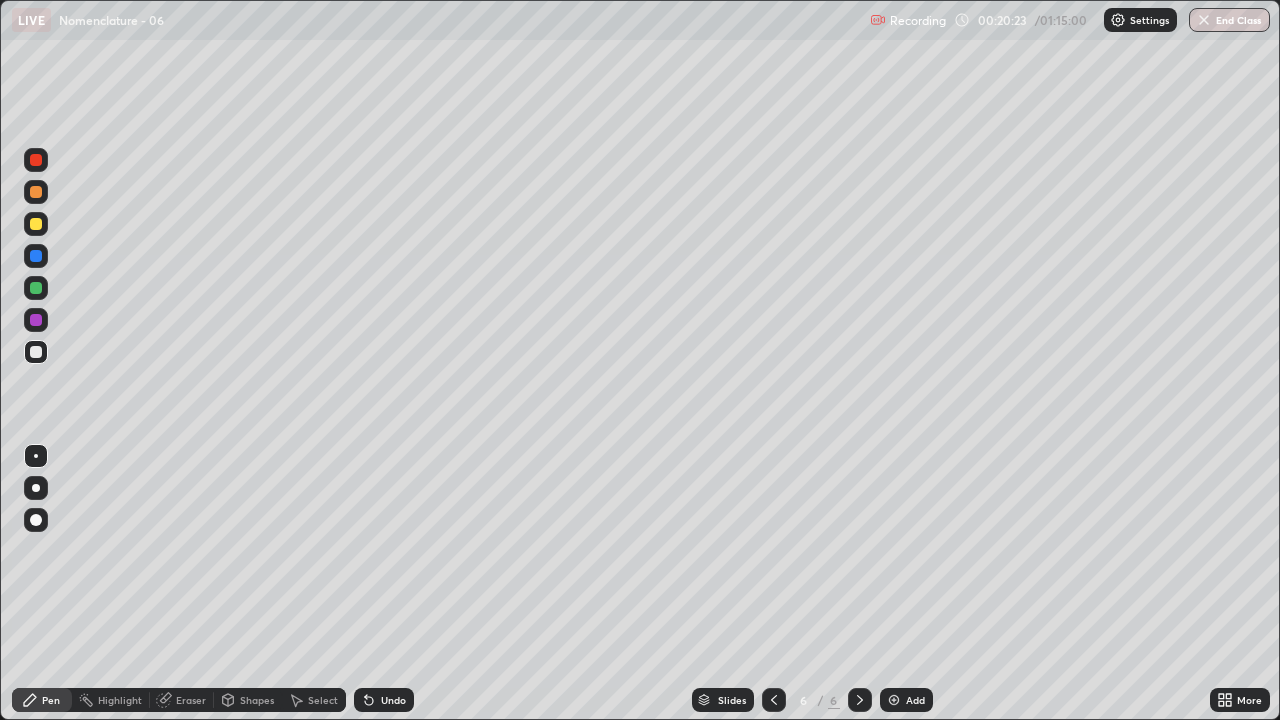 click at bounding box center (36, 160) 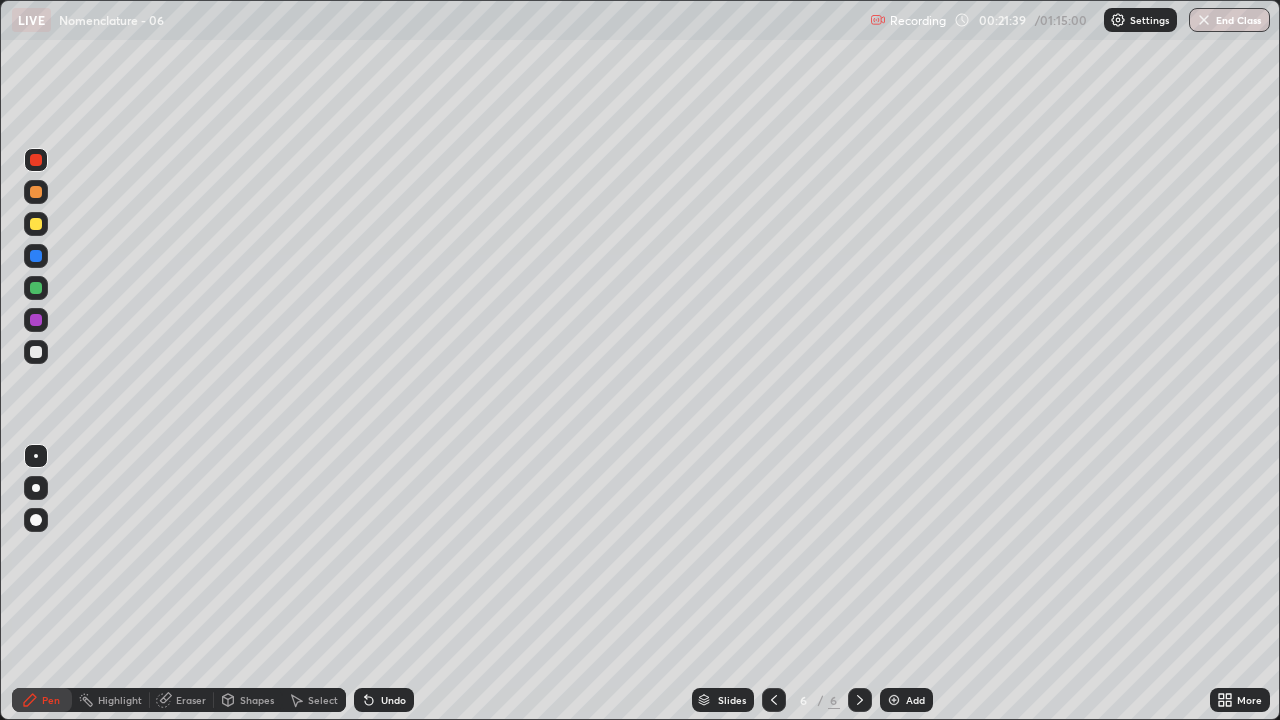 click at bounding box center (36, 352) 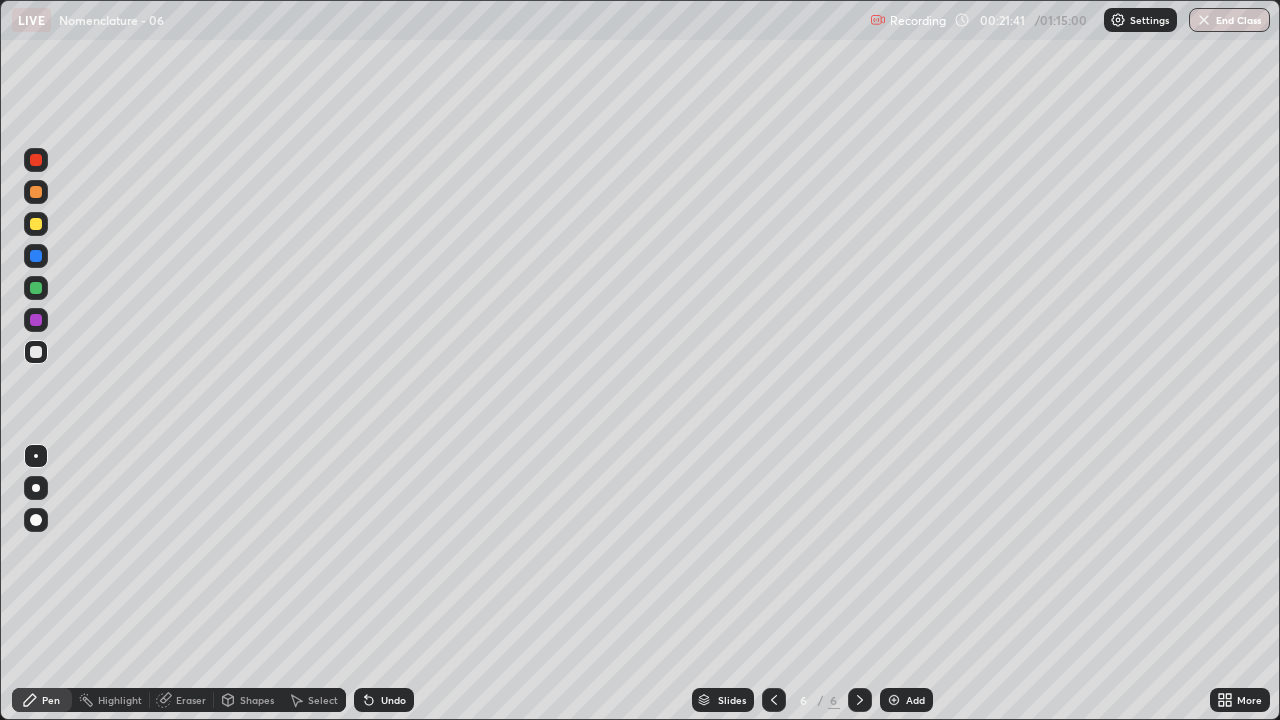 click on "Eraser" at bounding box center [182, 700] 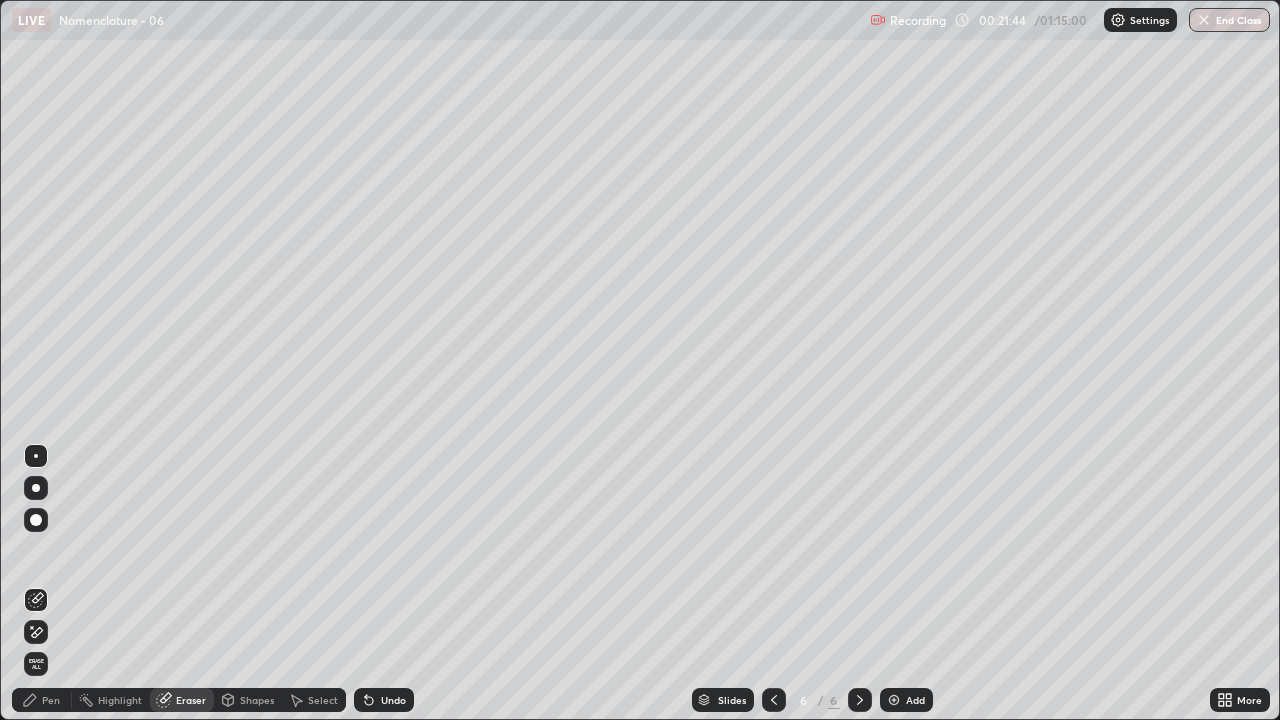 click on "Pen" at bounding box center [42, 700] 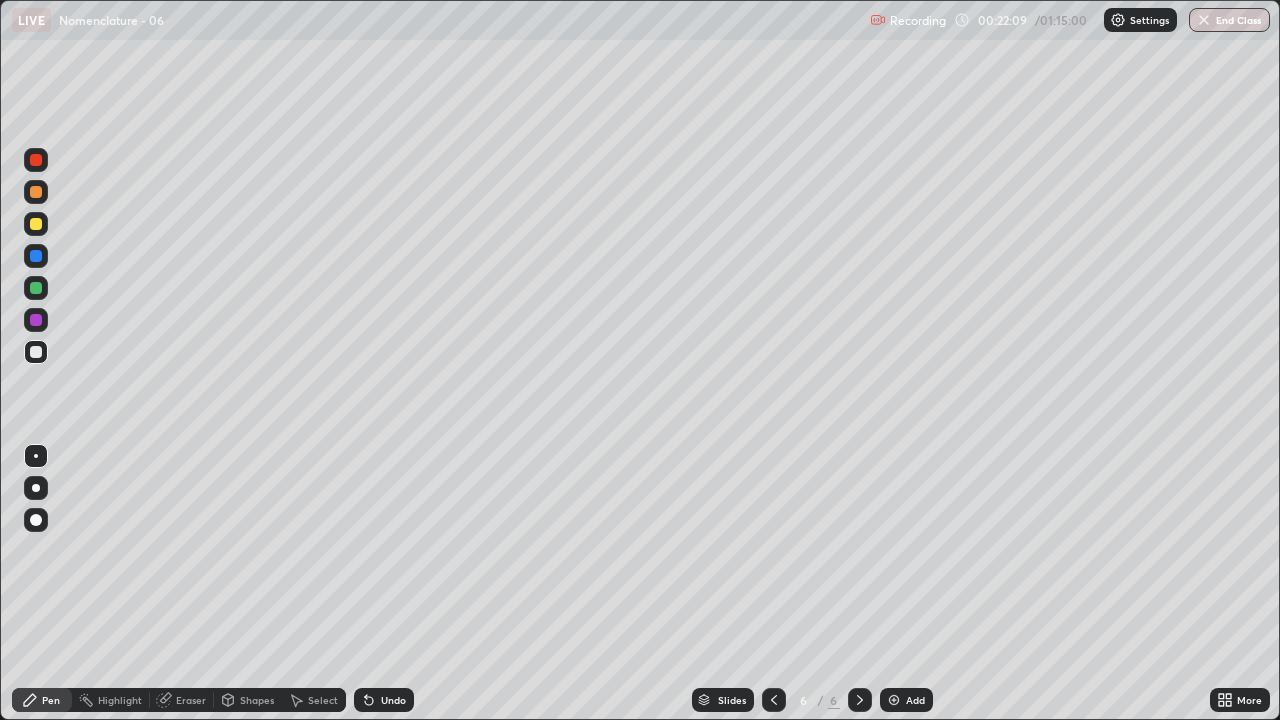 click on "Eraser" at bounding box center (191, 700) 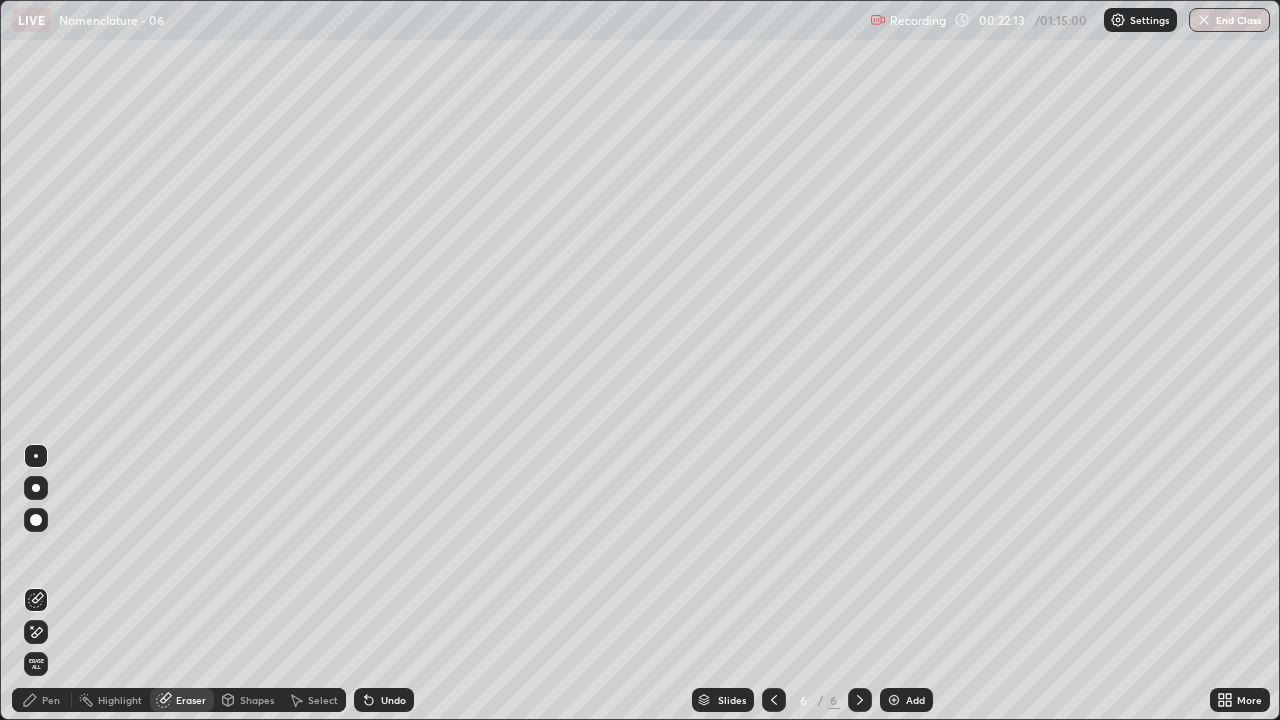click on "Pen" at bounding box center (51, 700) 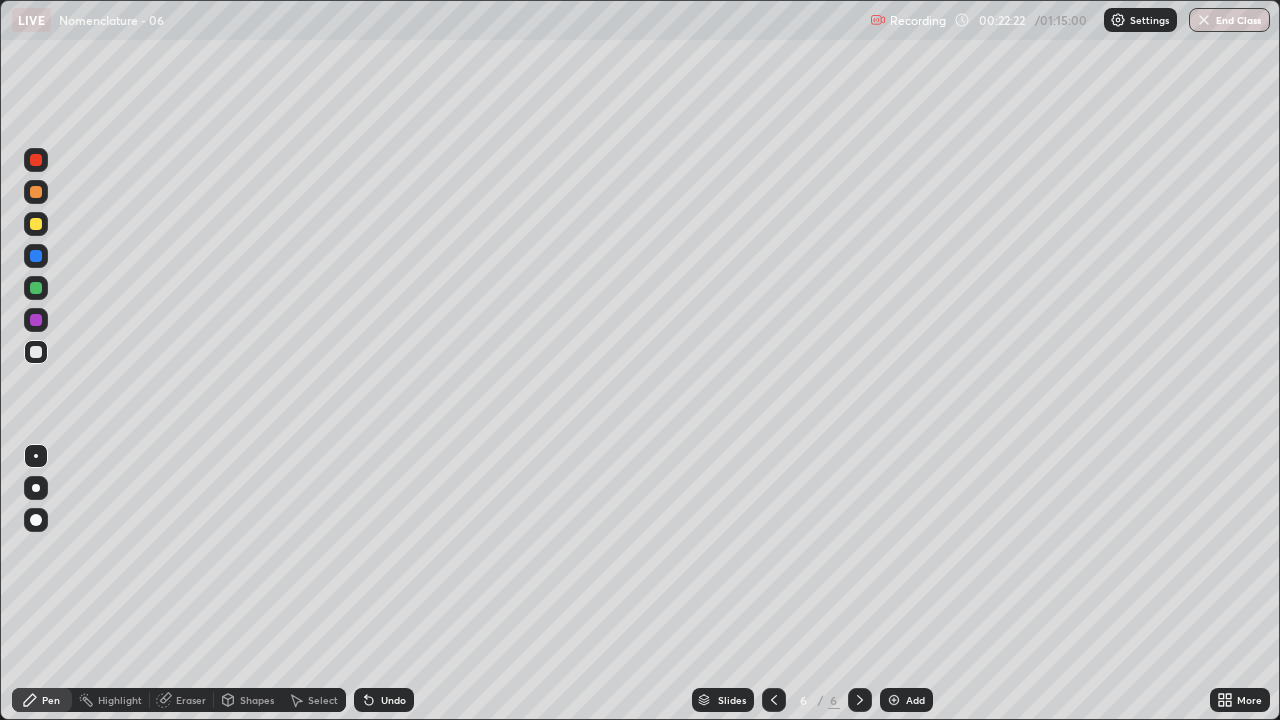 click at bounding box center (36, 160) 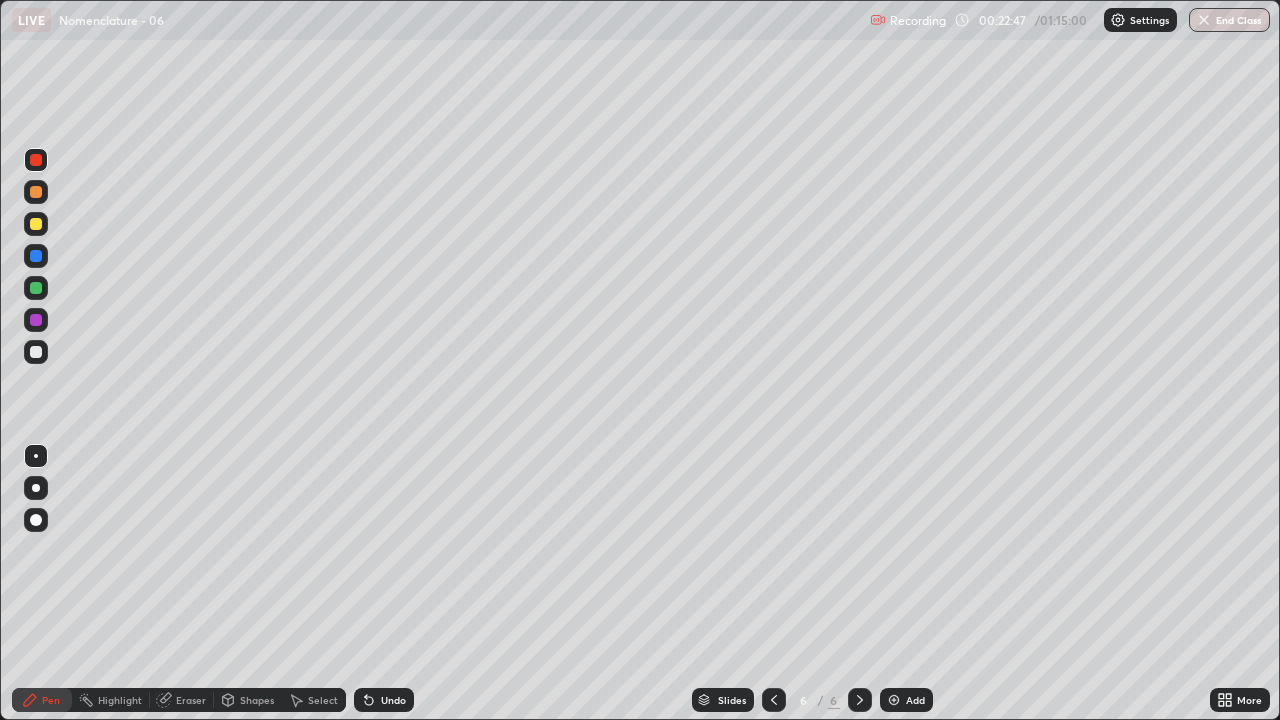click at bounding box center (36, 352) 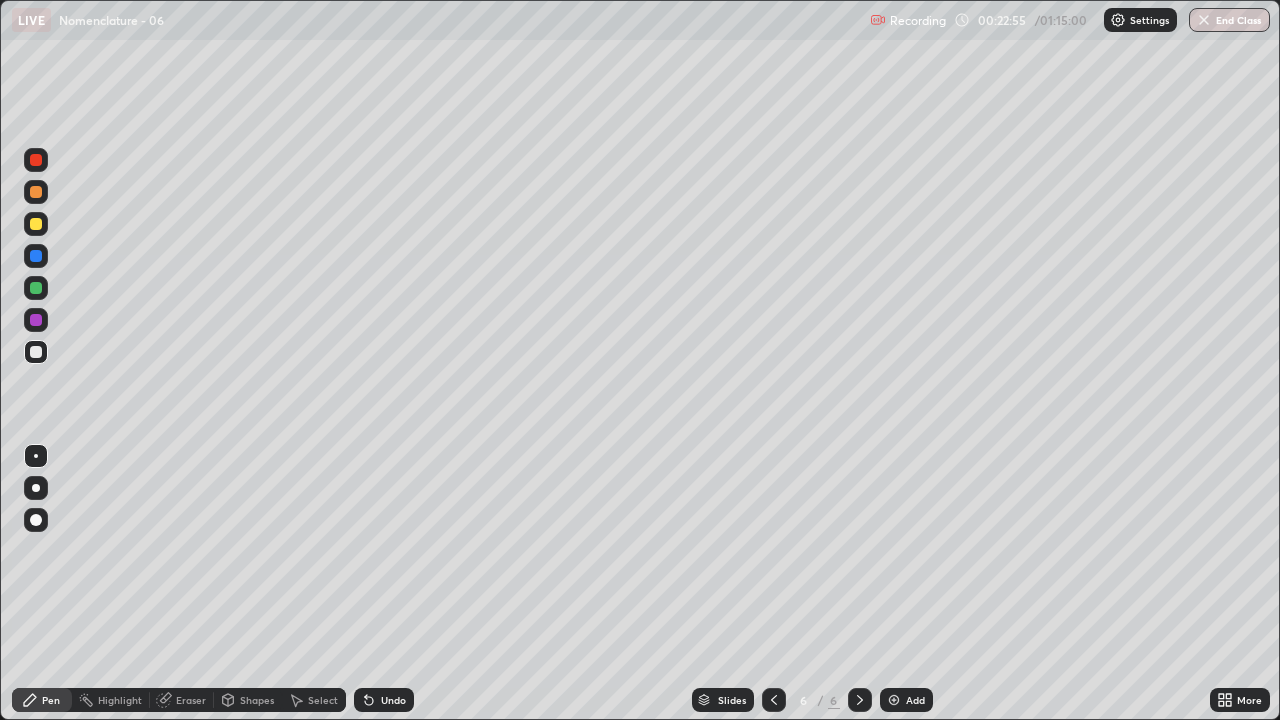 click at bounding box center [36, 160] 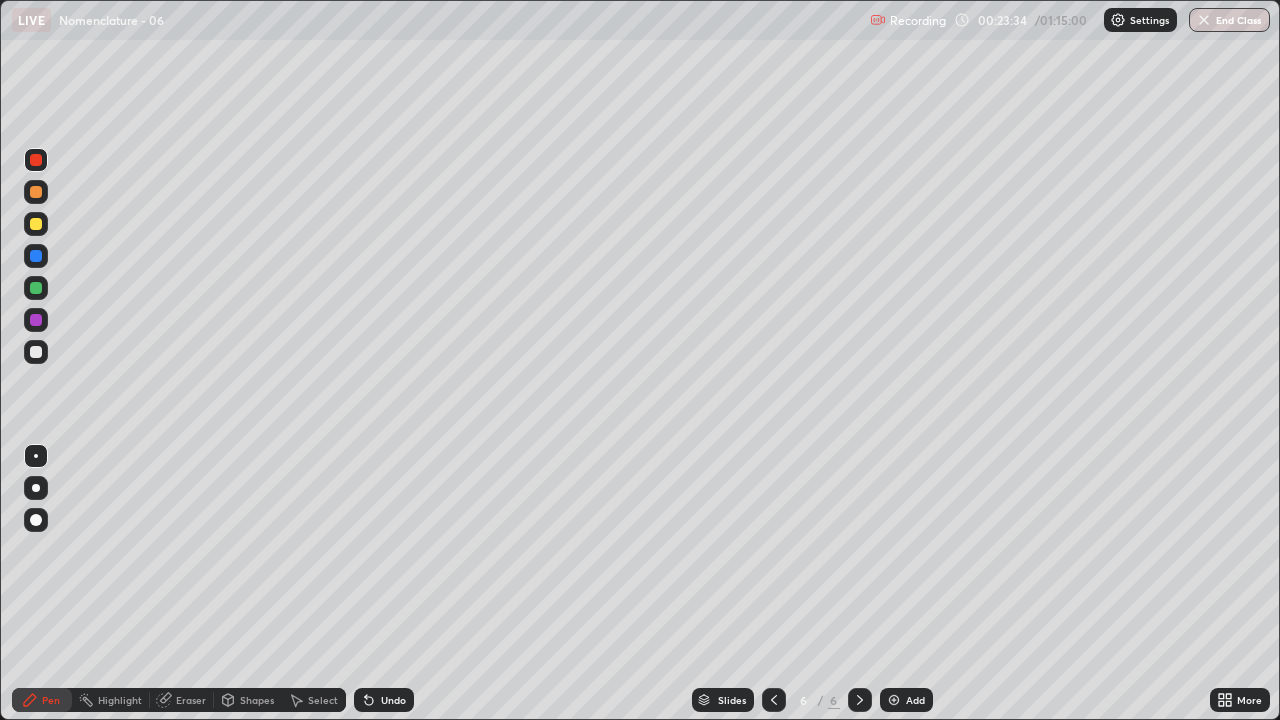 click at bounding box center [36, 352] 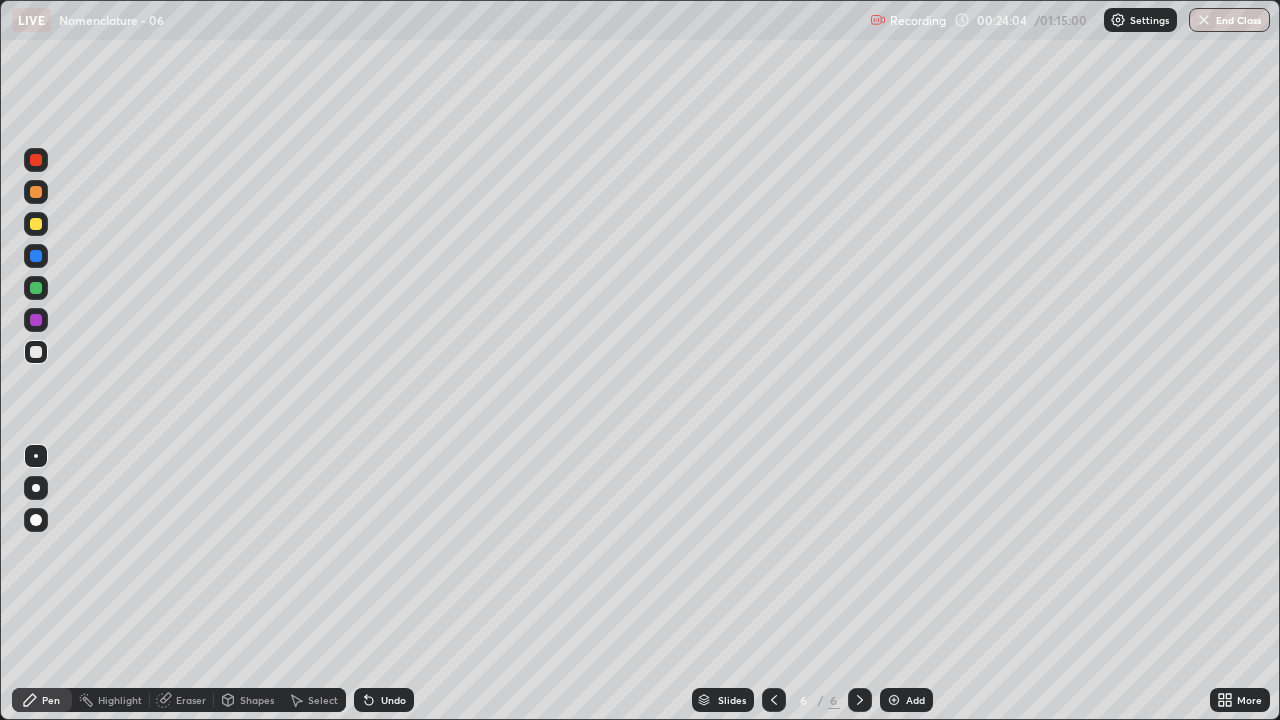 click at bounding box center (894, 700) 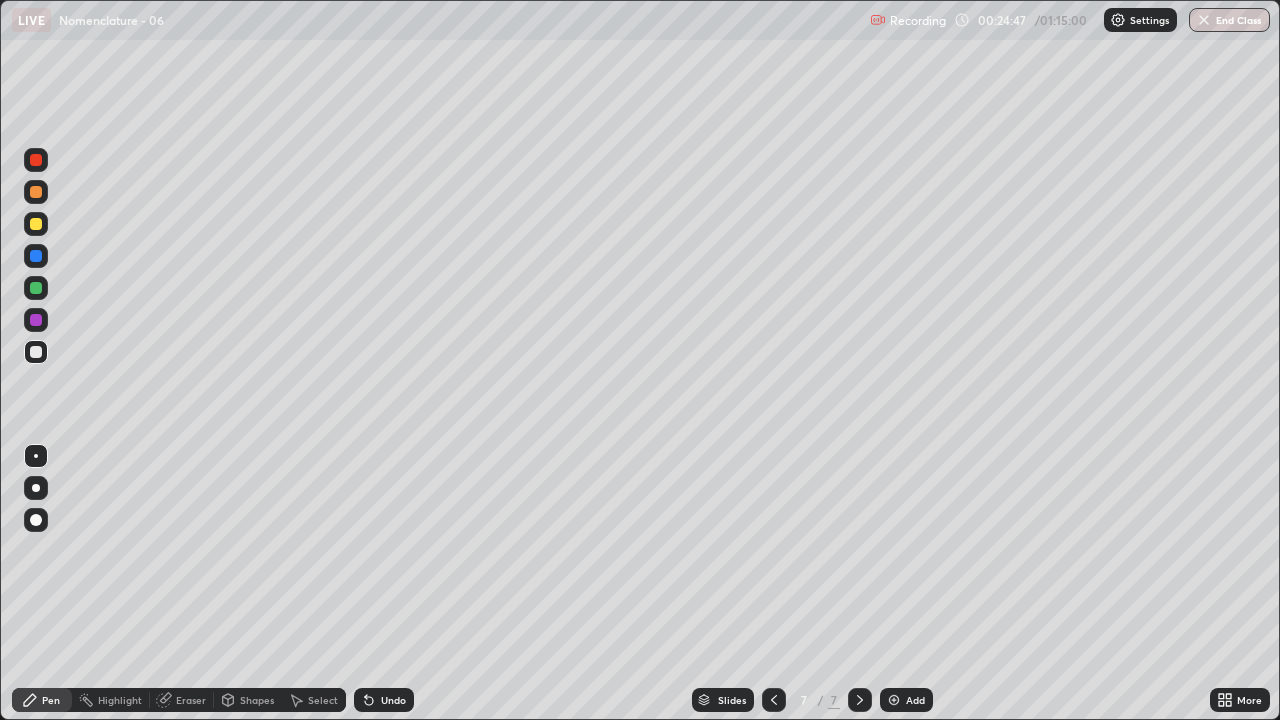 click on "Eraser" at bounding box center (191, 700) 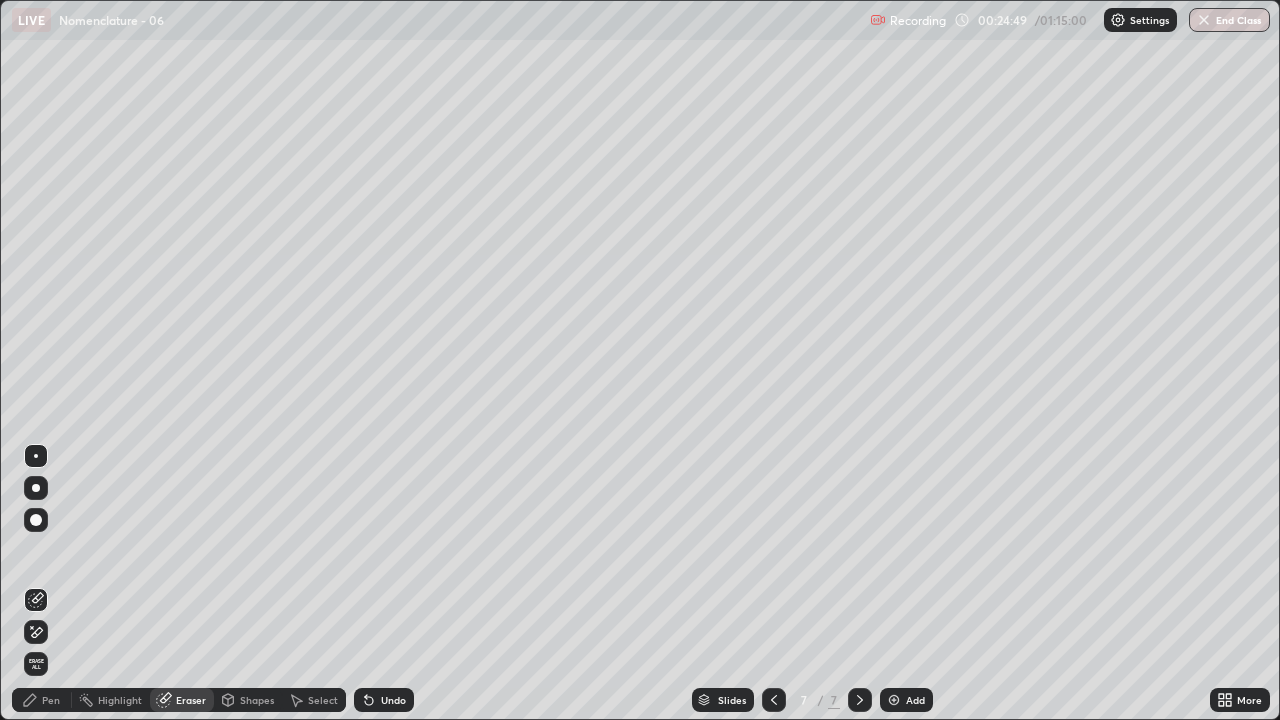 click on "Pen" at bounding box center [42, 700] 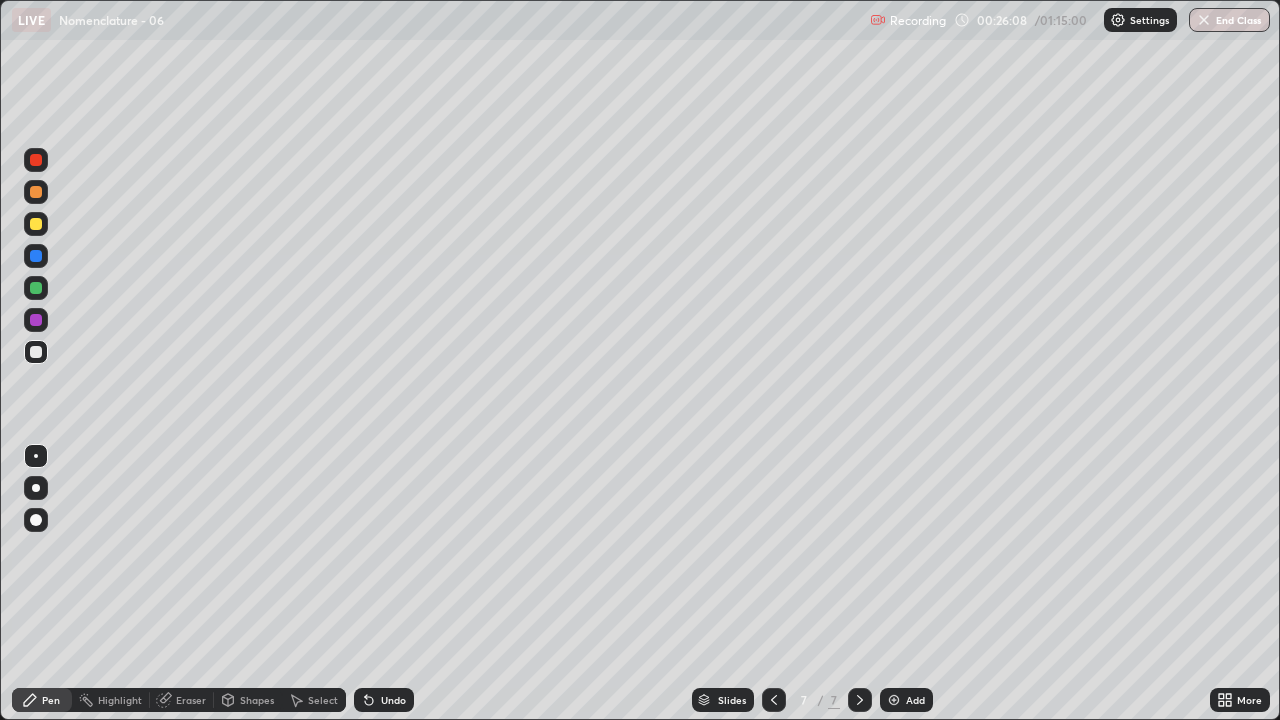 click on "Eraser" at bounding box center (191, 700) 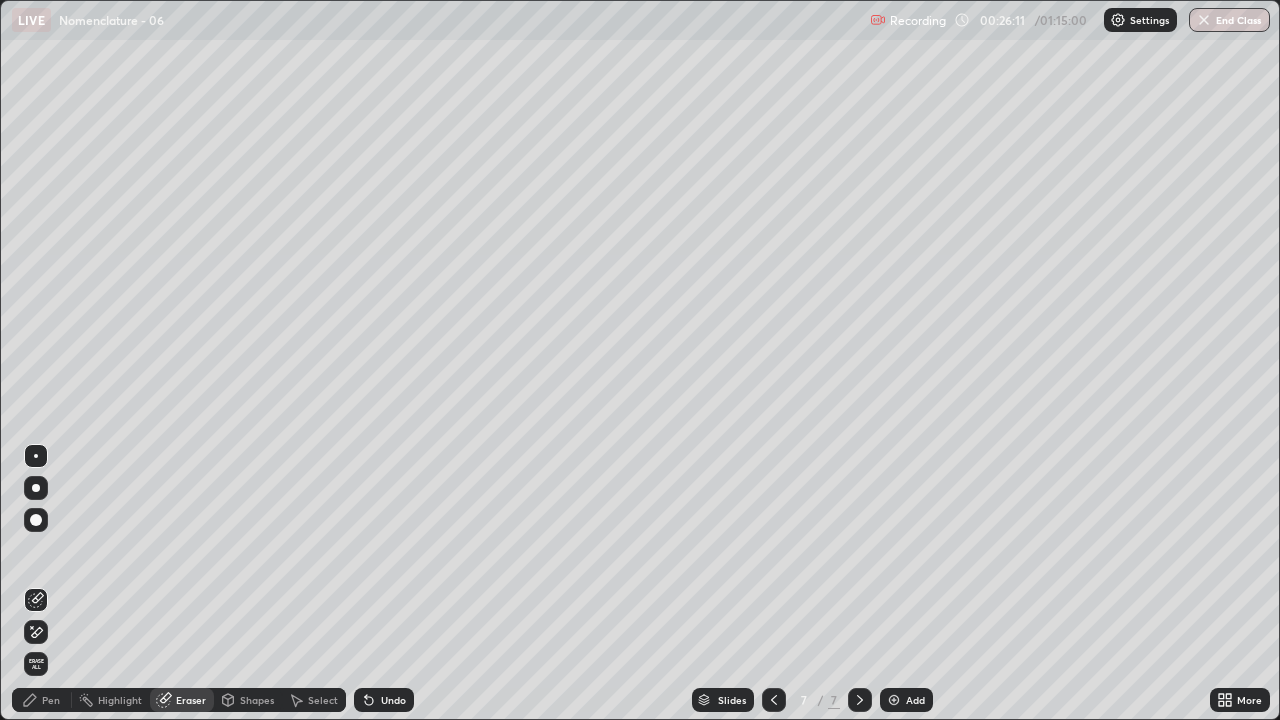 click on "Pen" at bounding box center [42, 700] 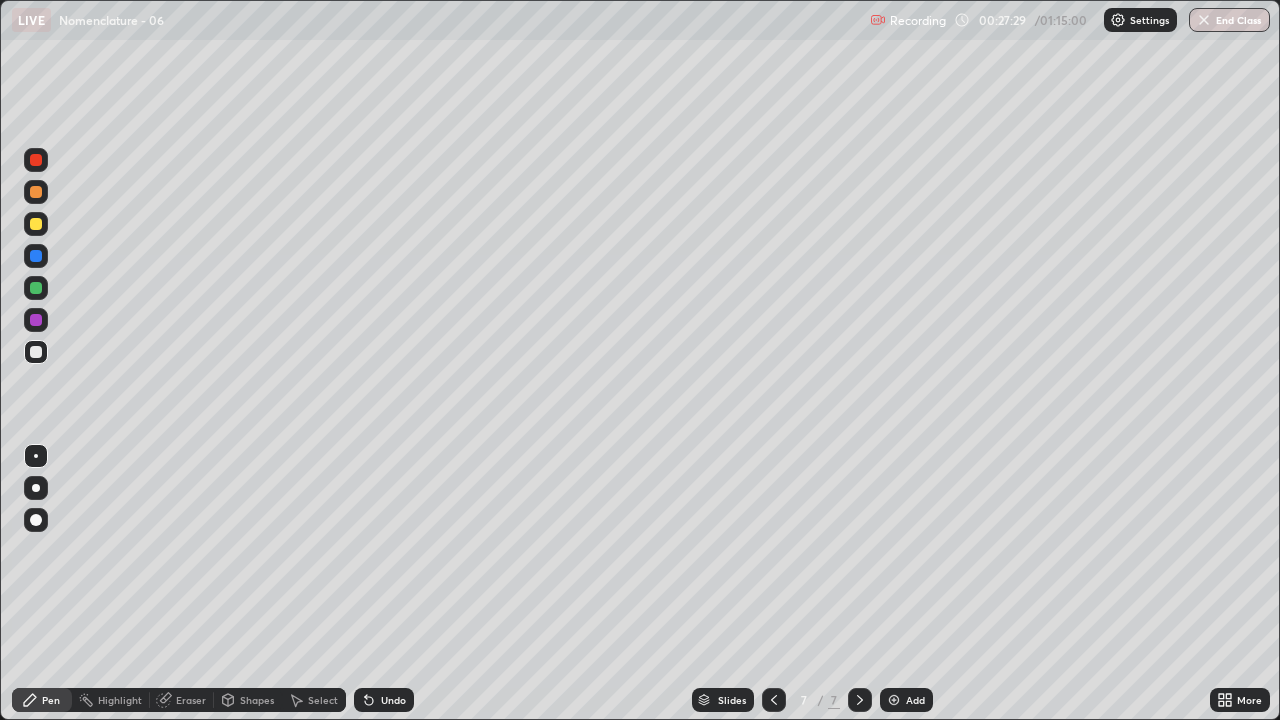 click on "Add" at bounding box center (915, 700) 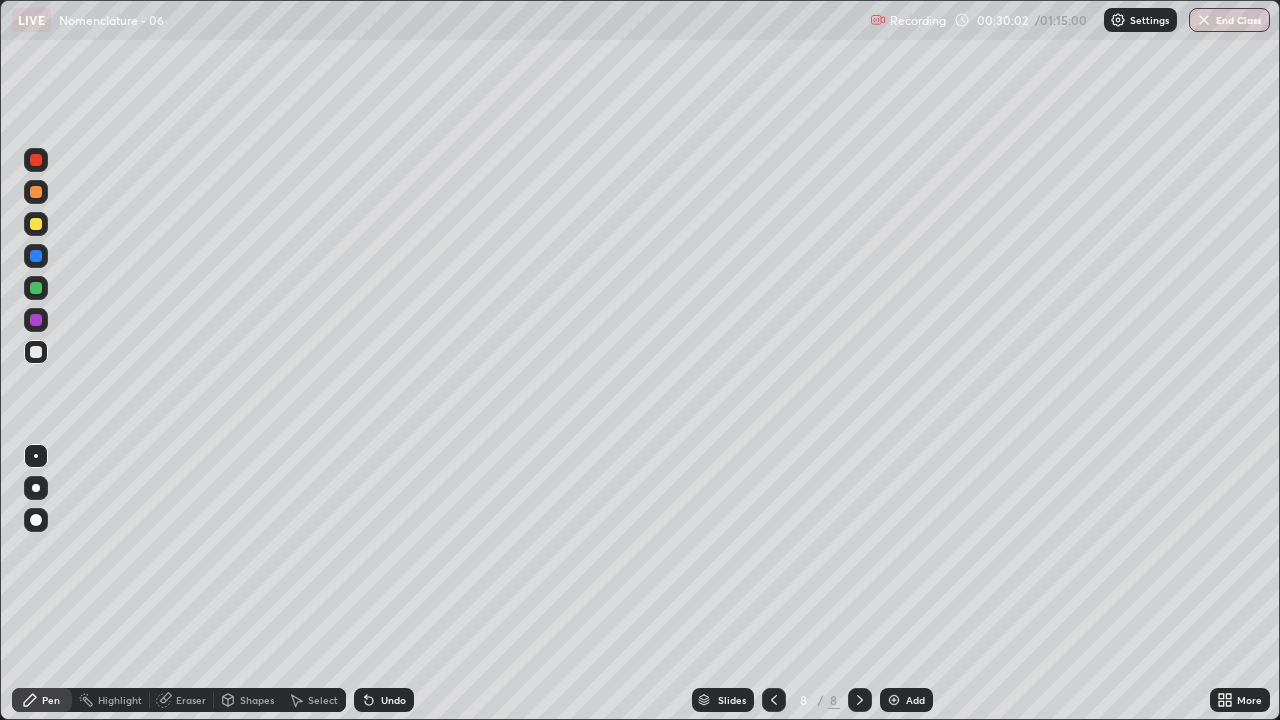 click 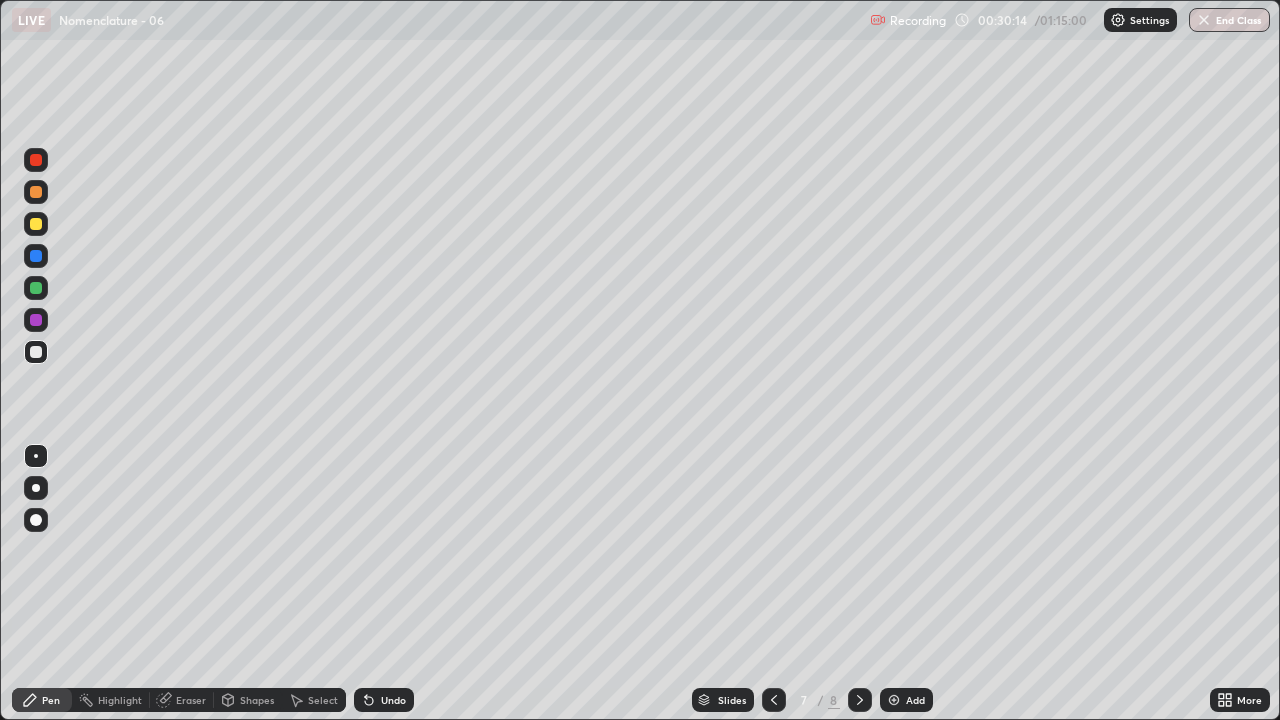 click 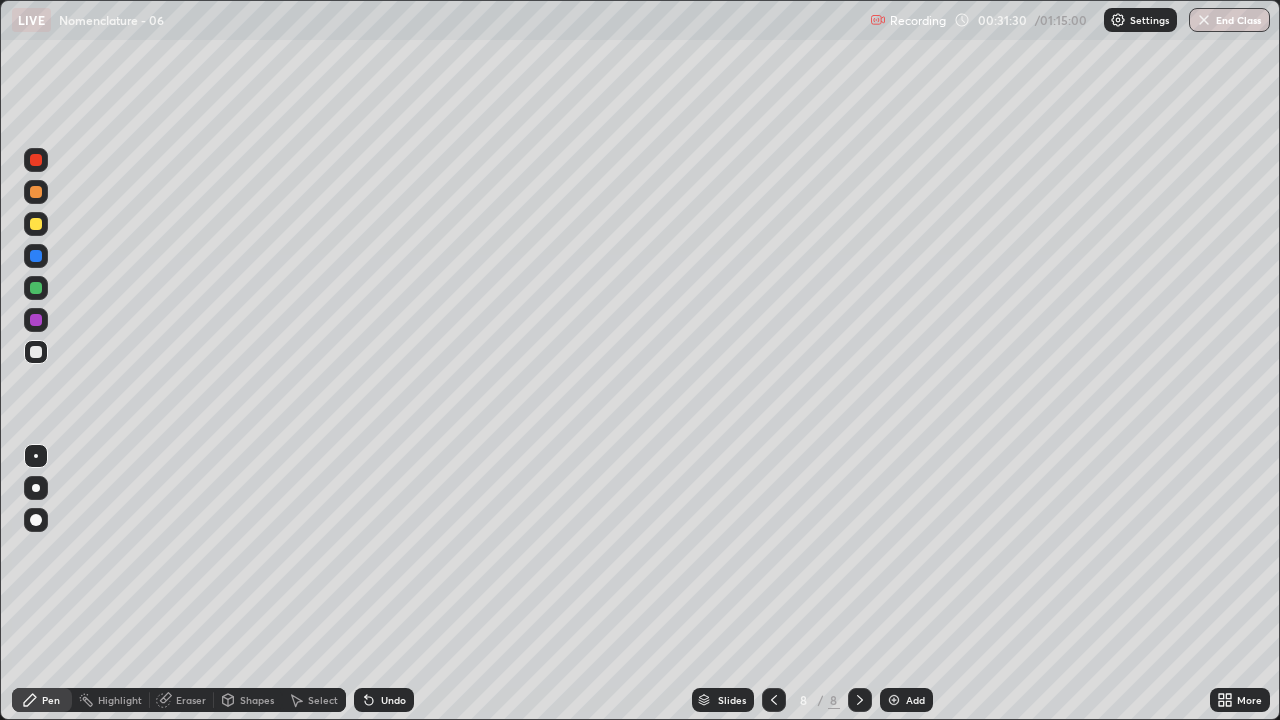click on "Eraser" at bounding box center (182, 700) 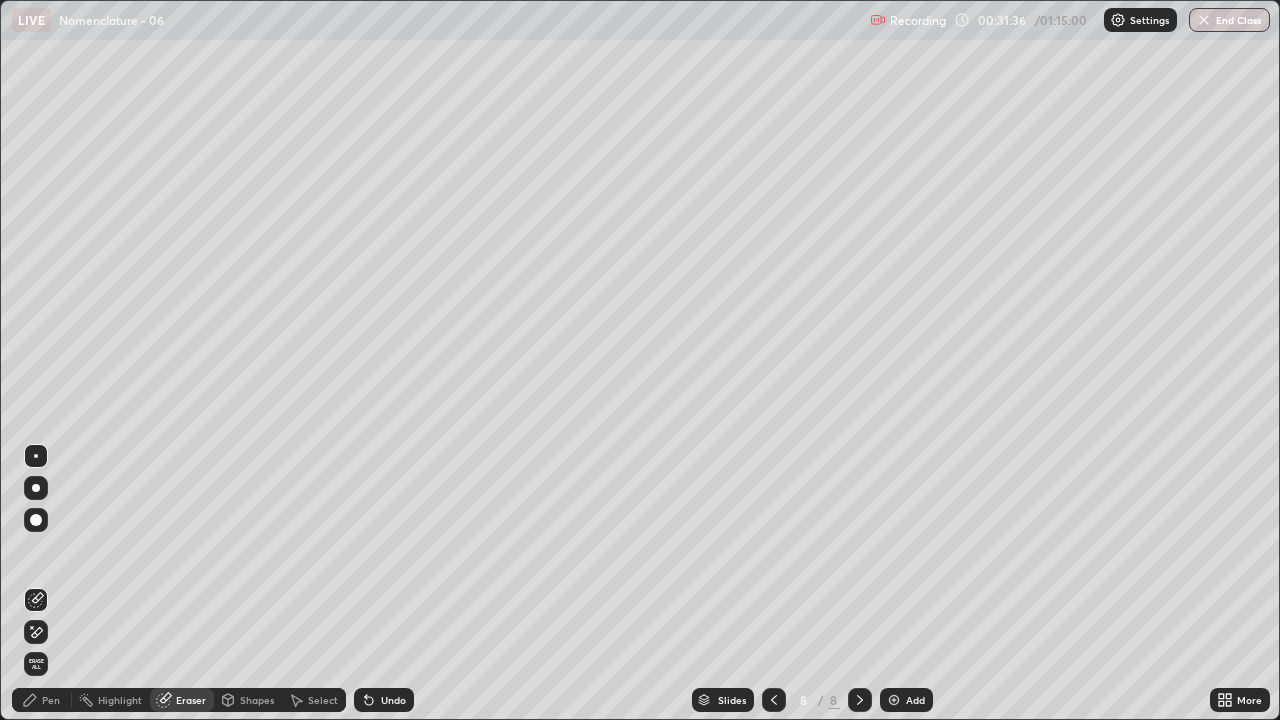 click on "Pen" at bounding box center (42, 700) 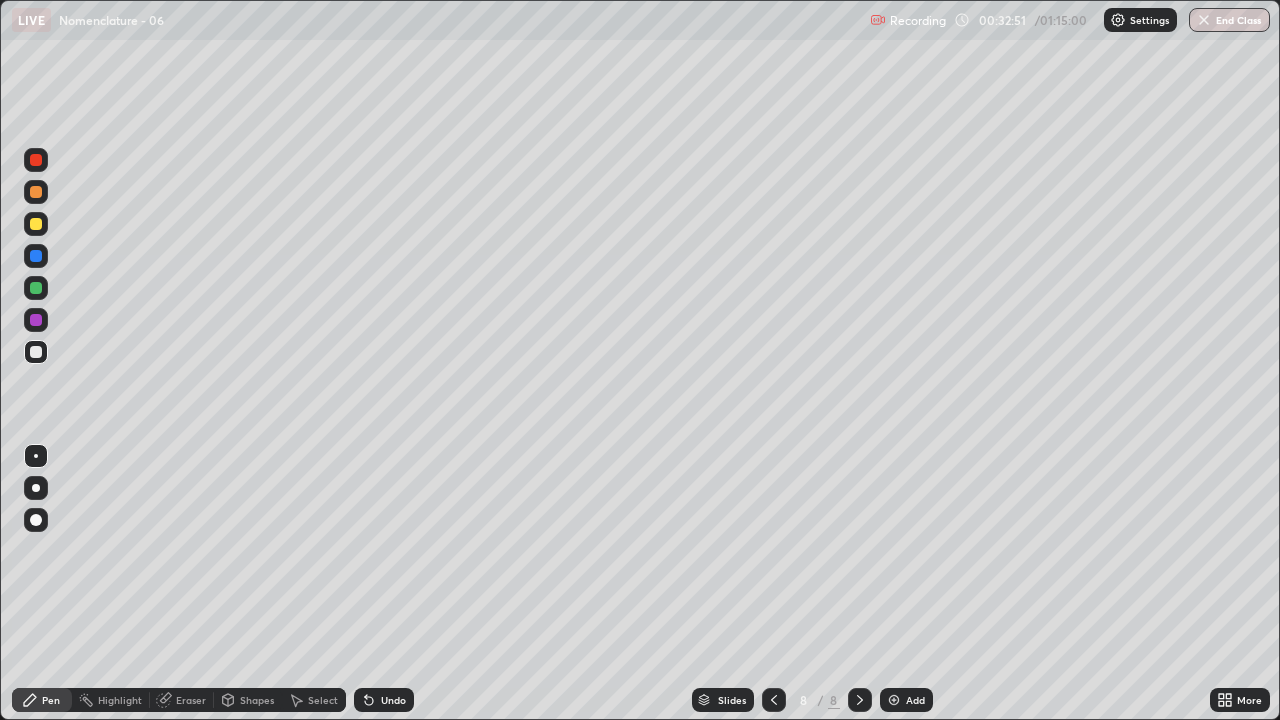 click at bounding box center [894, 700] 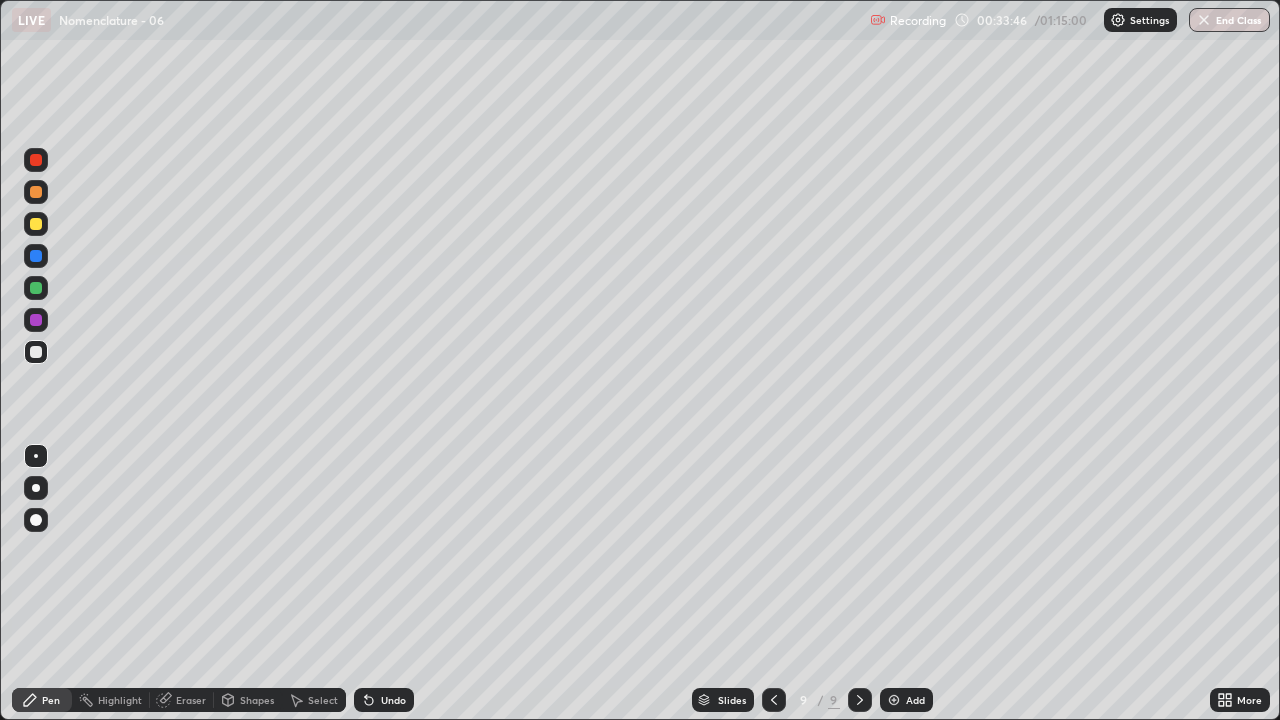click at bounding box center (774, 700) 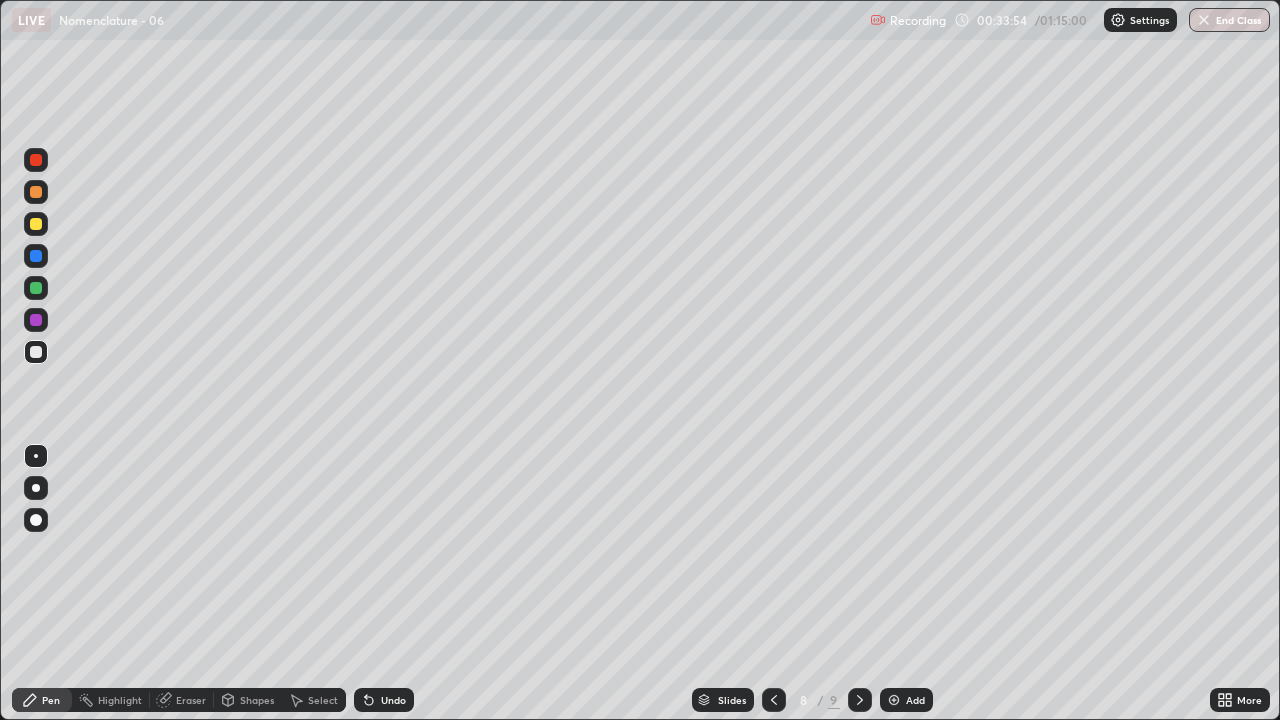click 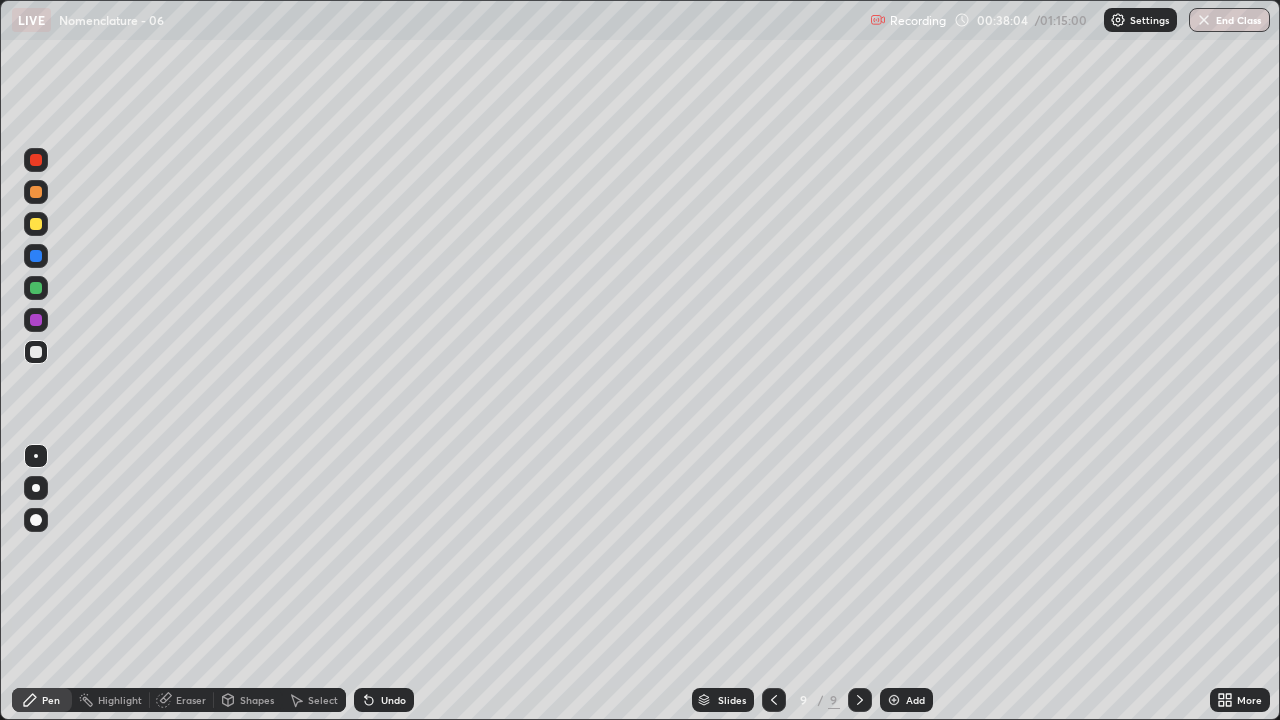 click on "Add" at bounding box center [906, 700] 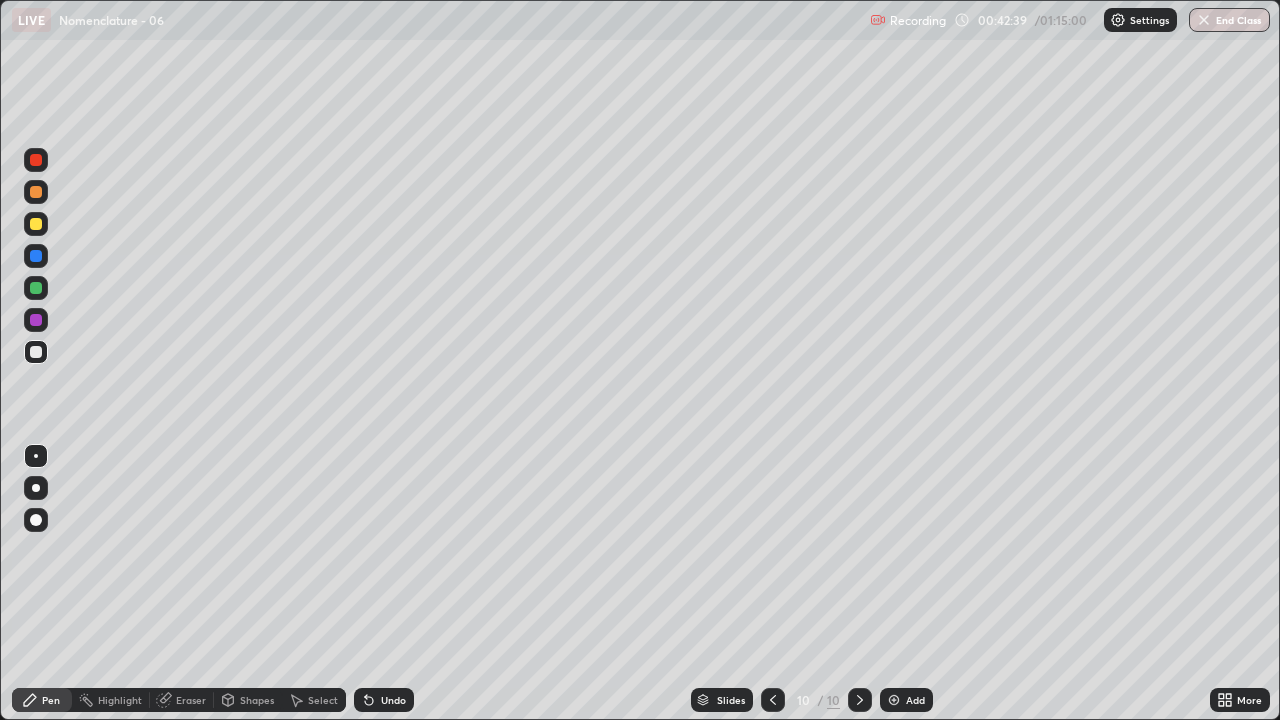 click at bounding box center (894, 700) 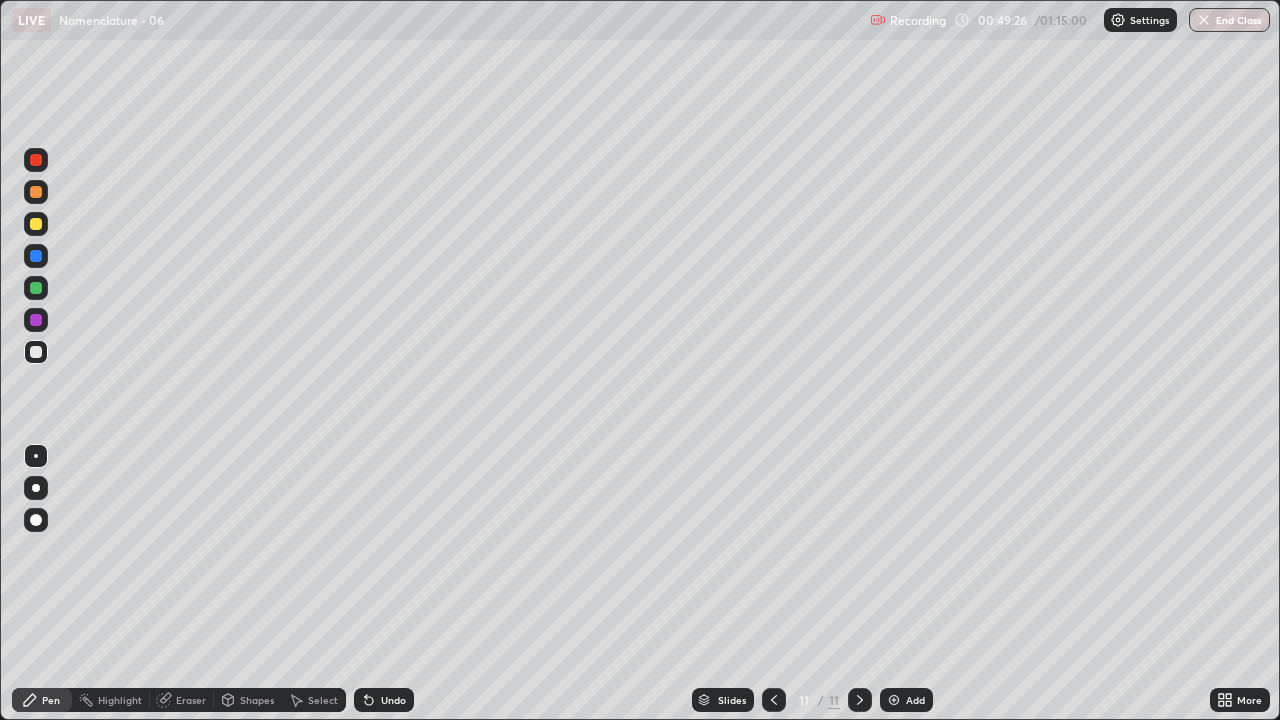 click 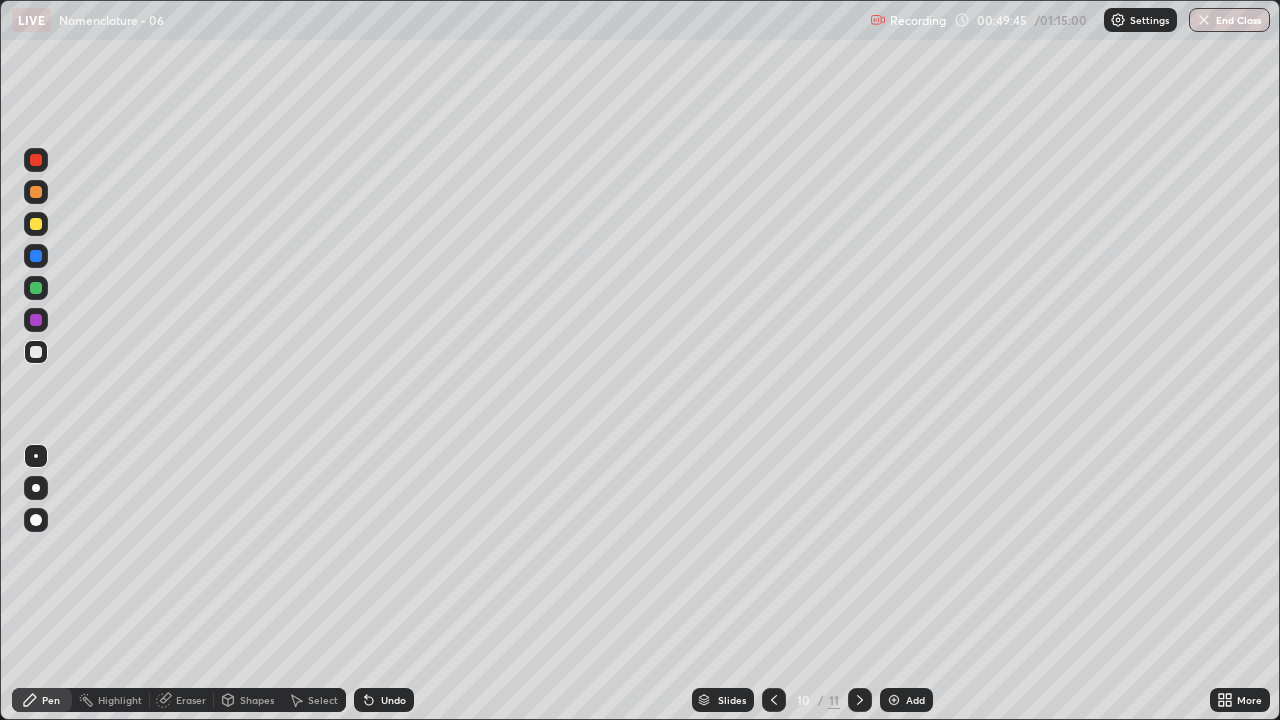 click at bounding box center [860, 700] 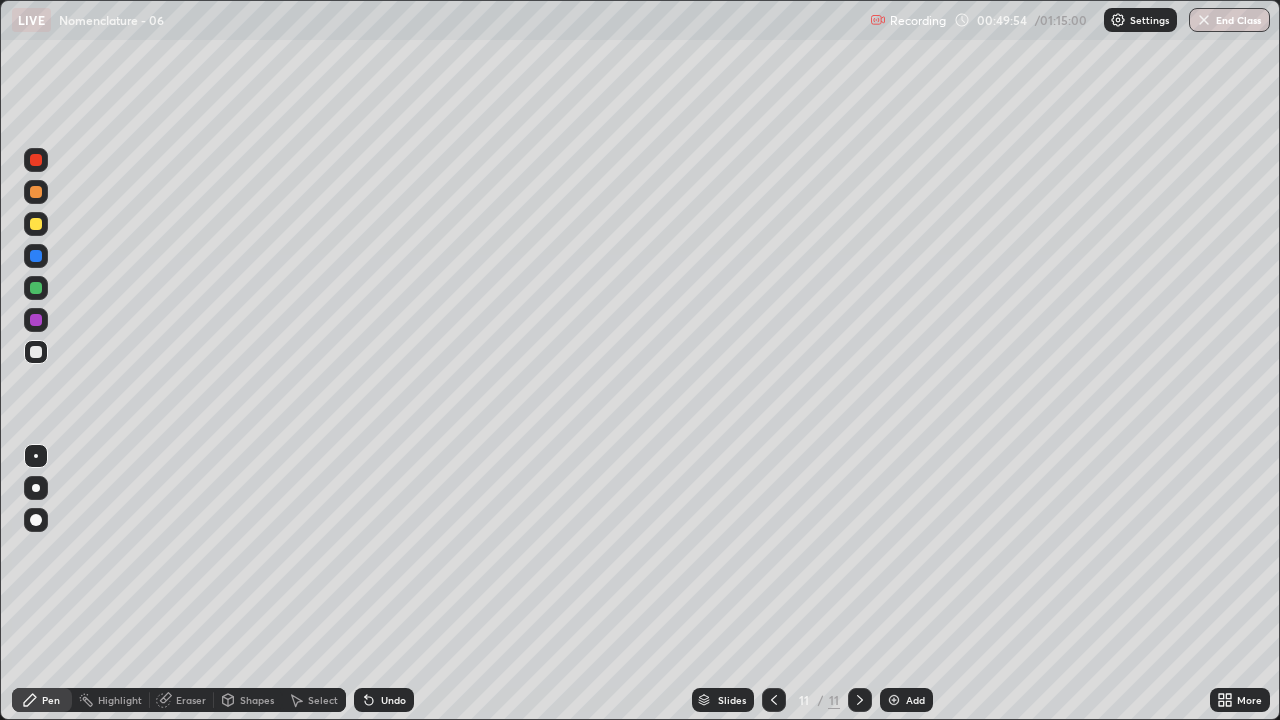 click 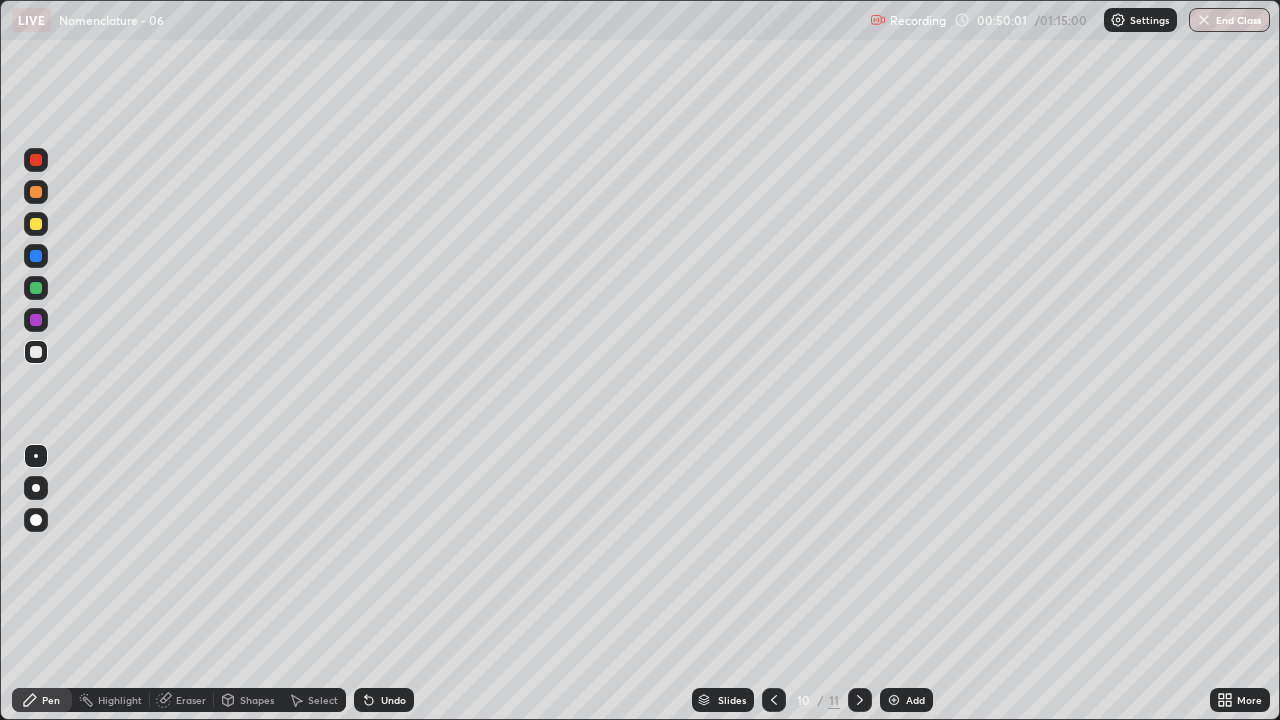 click 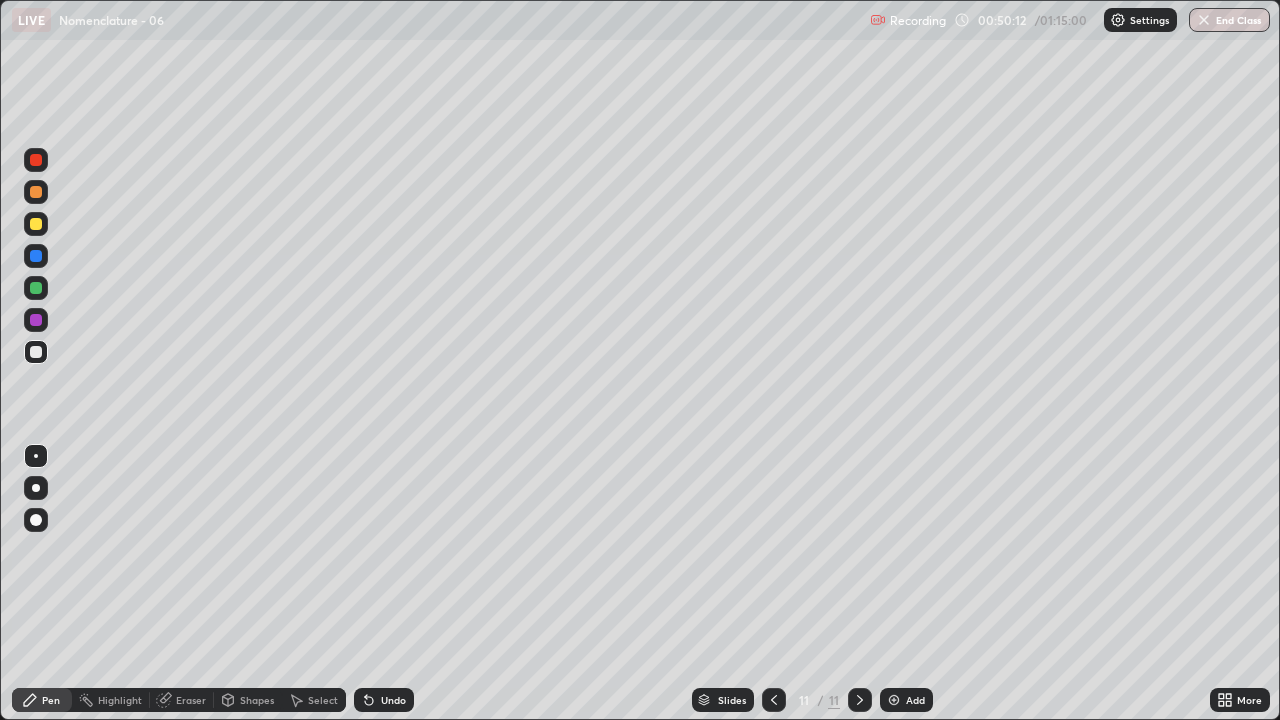 click 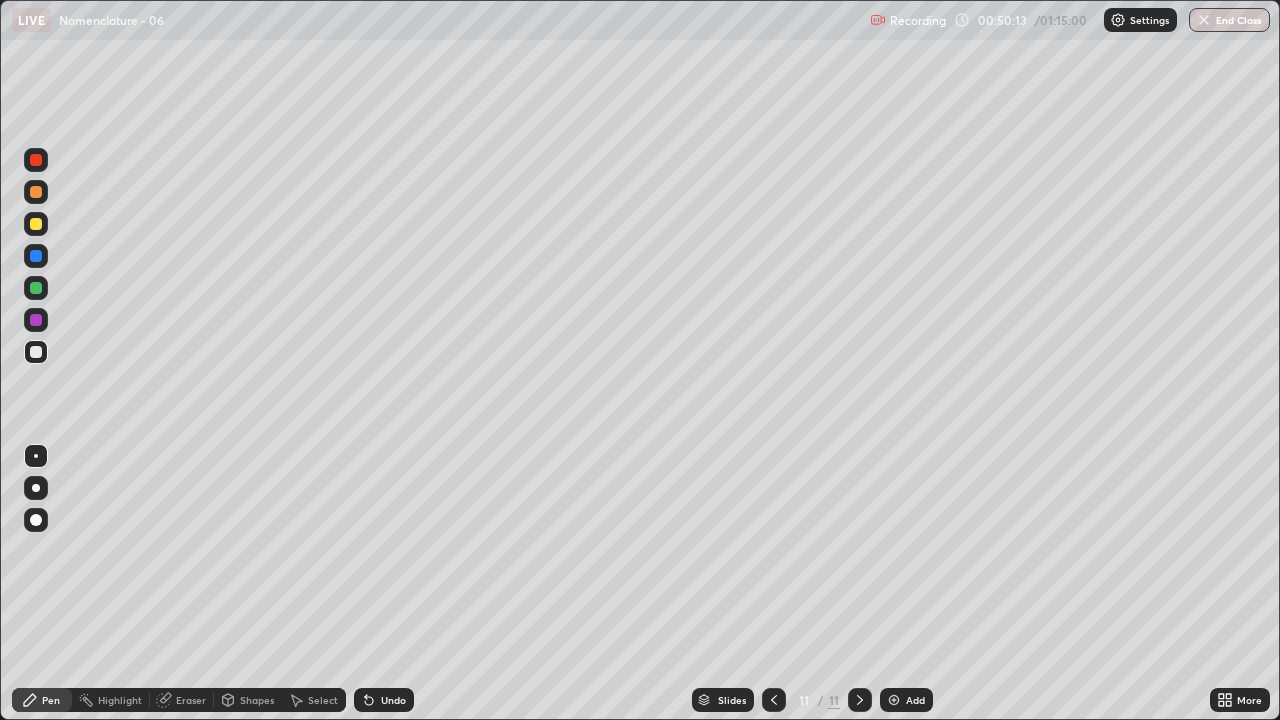 click at bounding box center [774, 700] 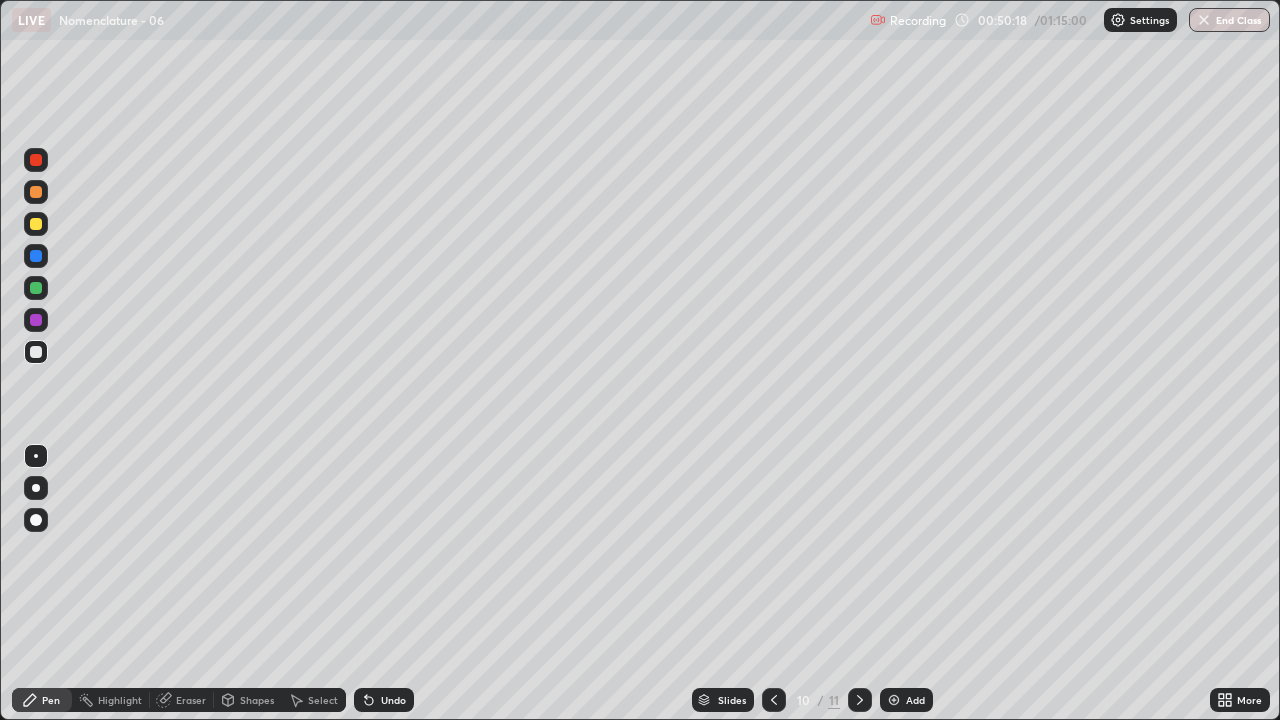 click 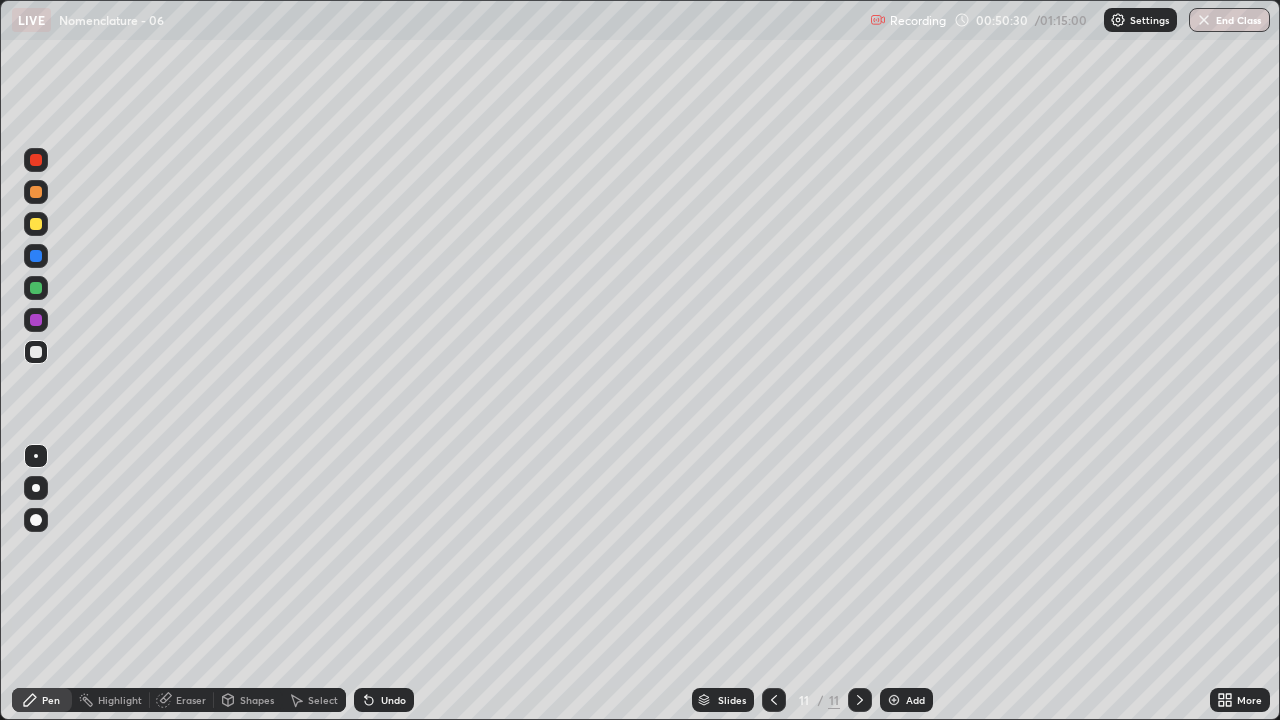 click at bounding box center (894, 700) 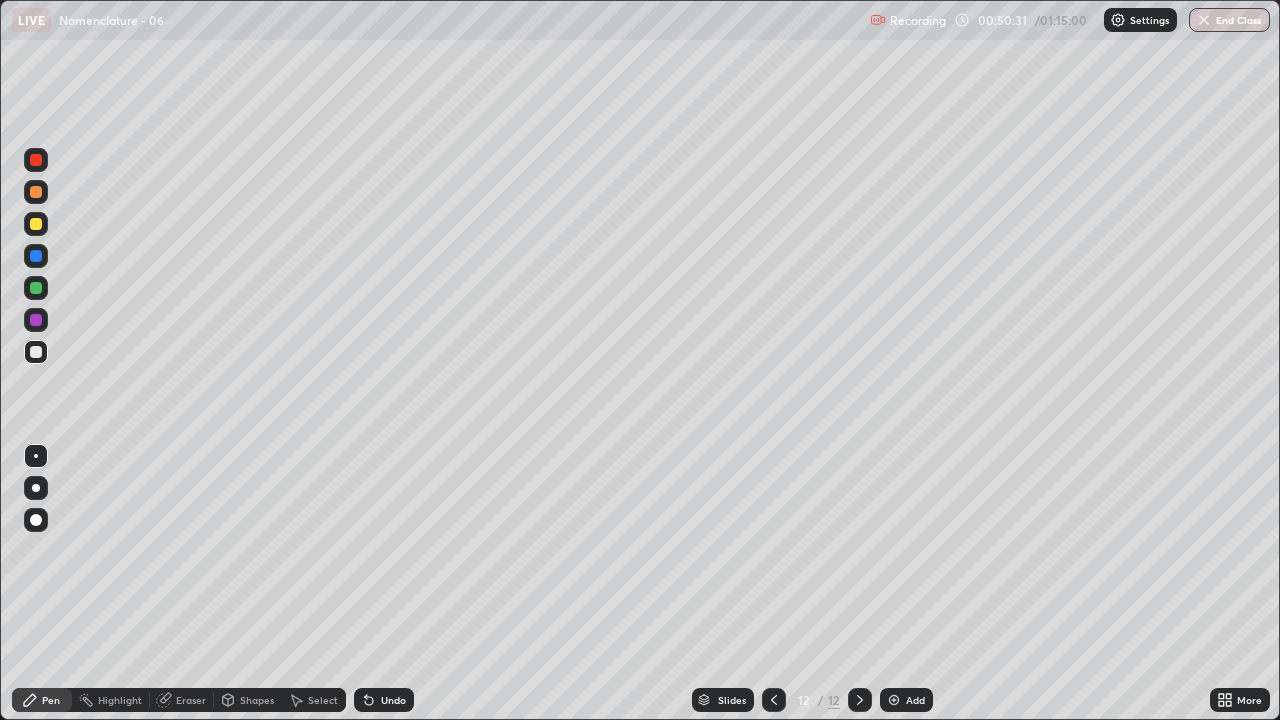 click 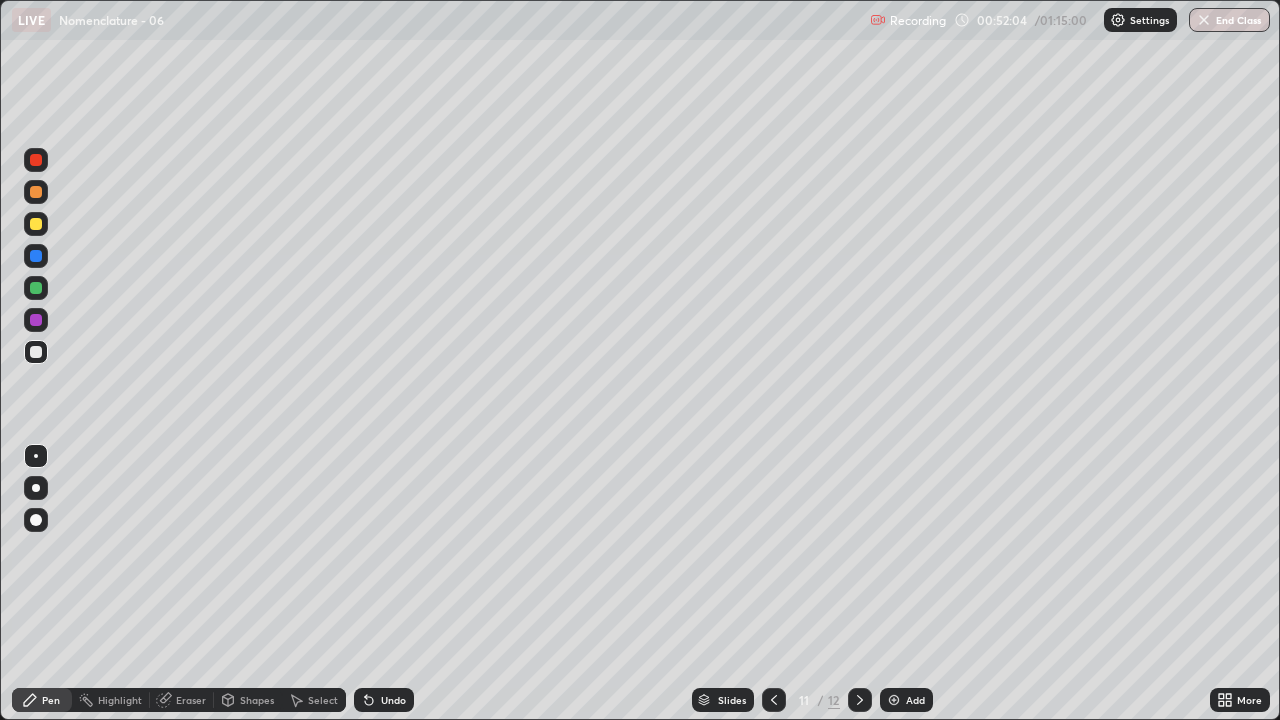 click at bounding box center (860, 700) 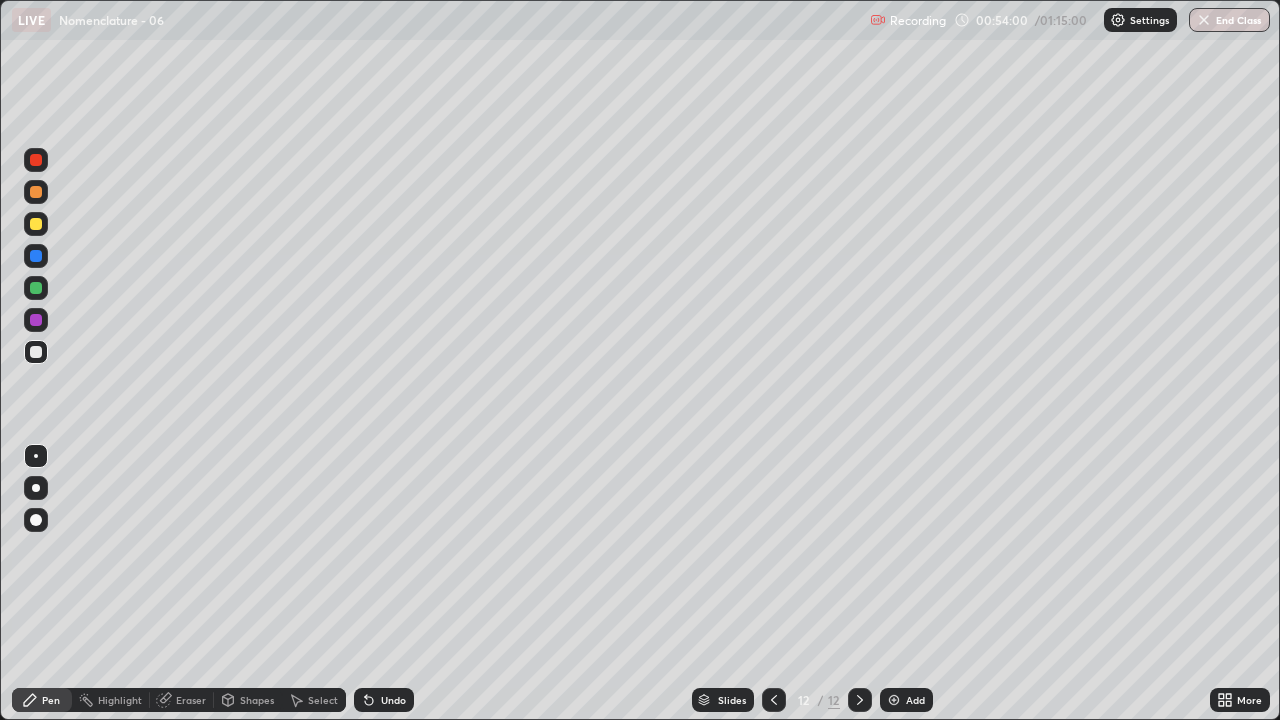 click at bounding box center (36, 160) 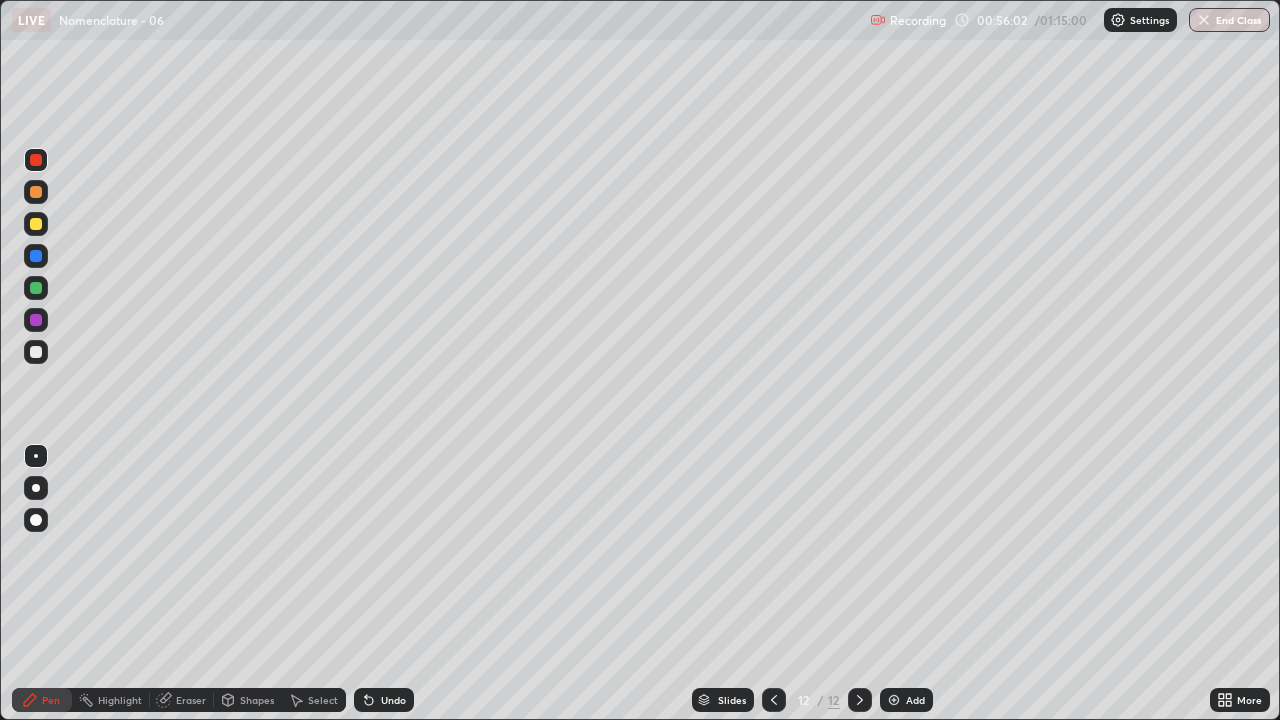 click at bounding box center (36, 352) 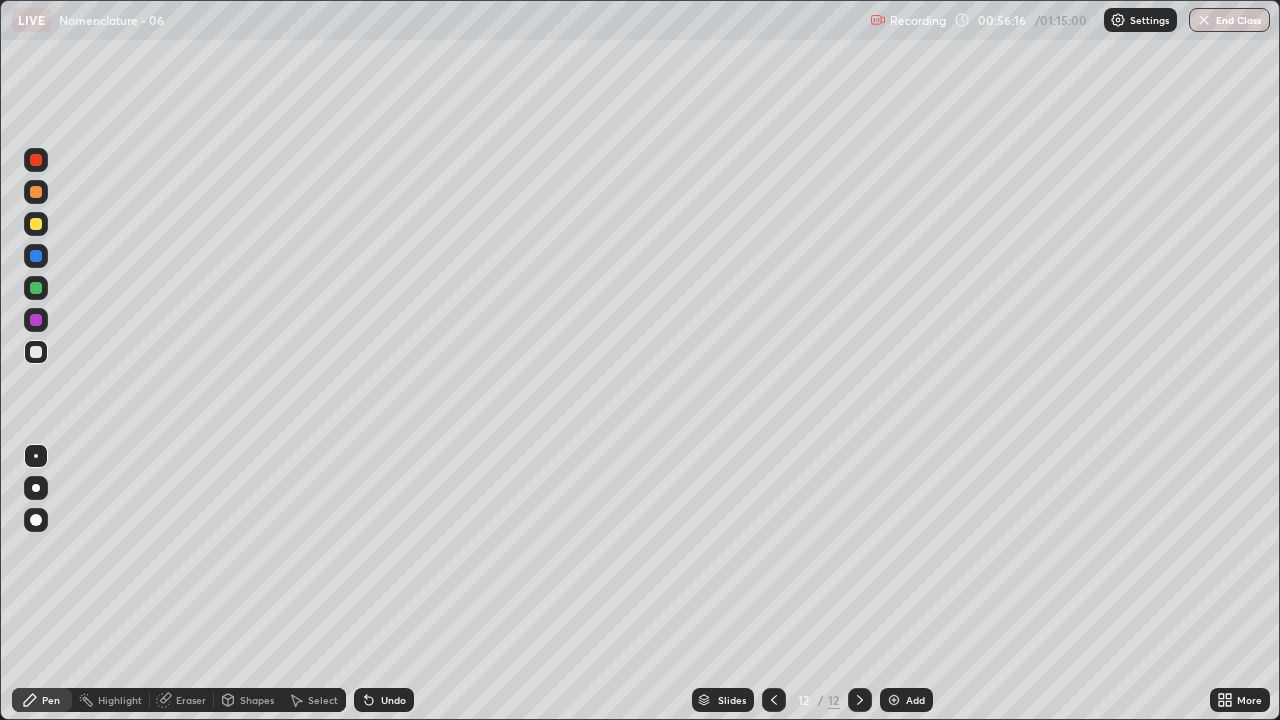click on "Add" at bounding box center (906, 700) 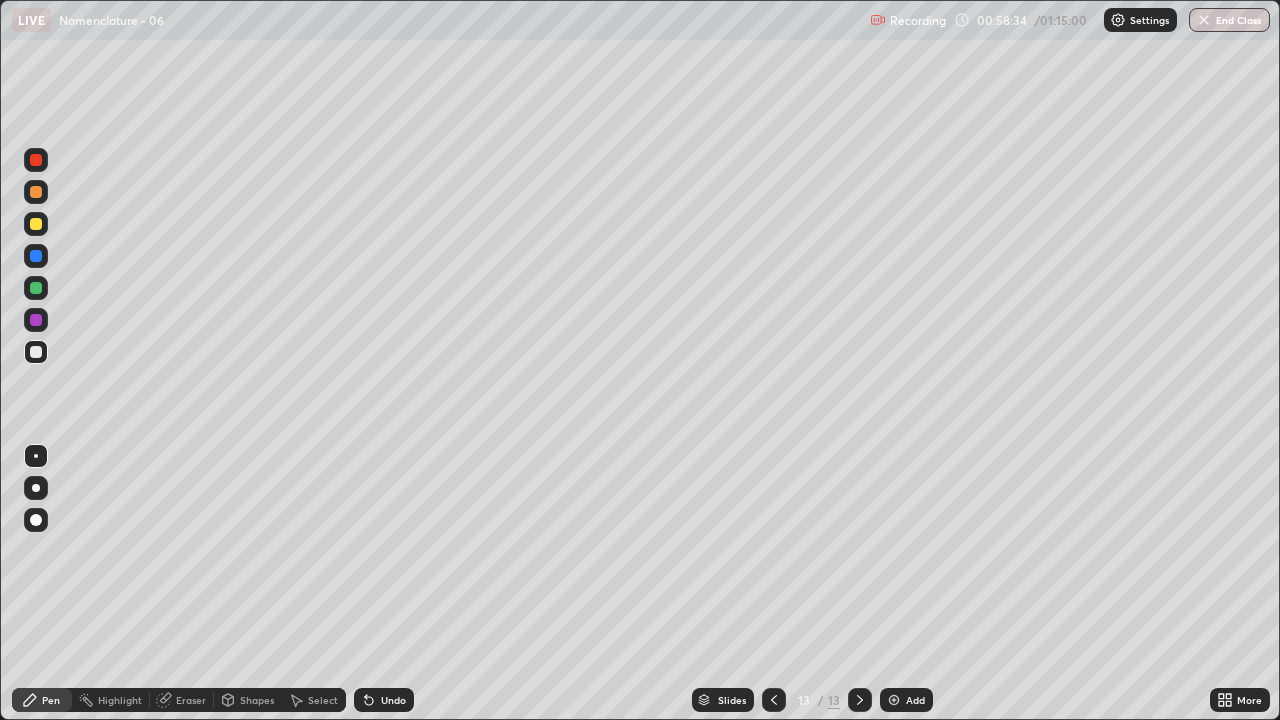click on "Eraser" at bounding box center [191, 700] 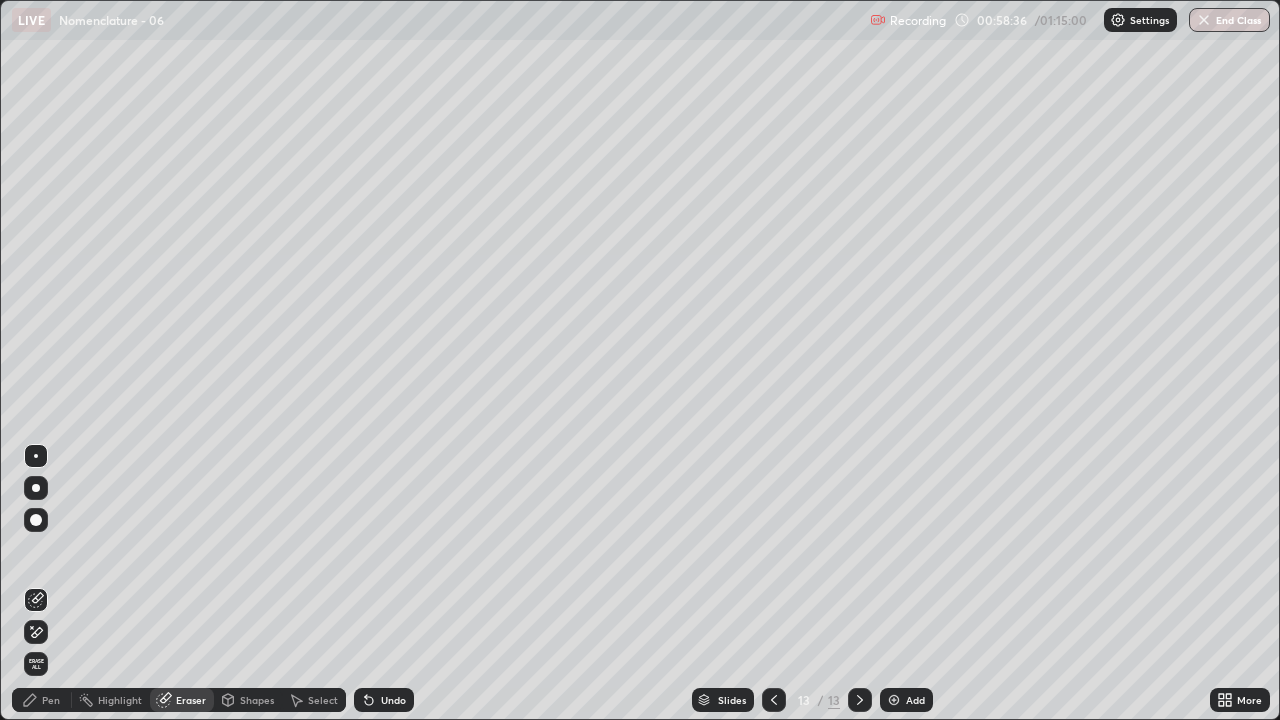 click on "Pen" at bounding box center (51, 700) 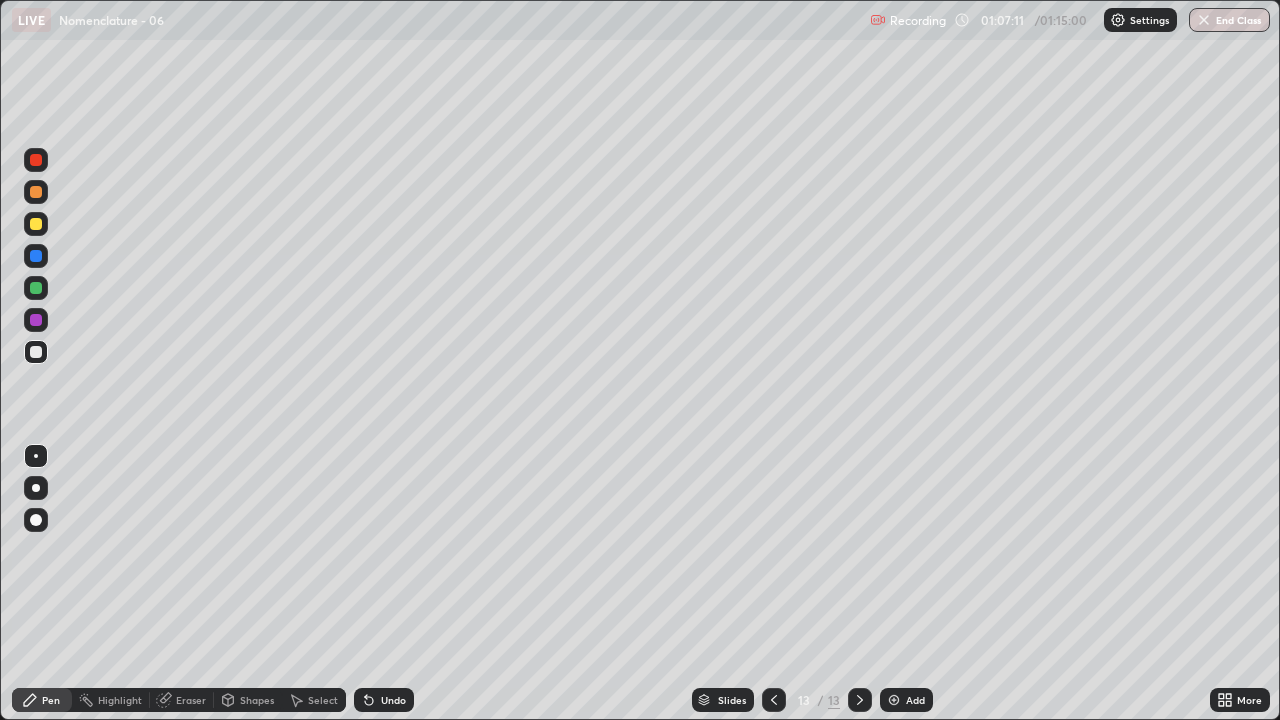 click on "Add" at bounding box center (906, 700) 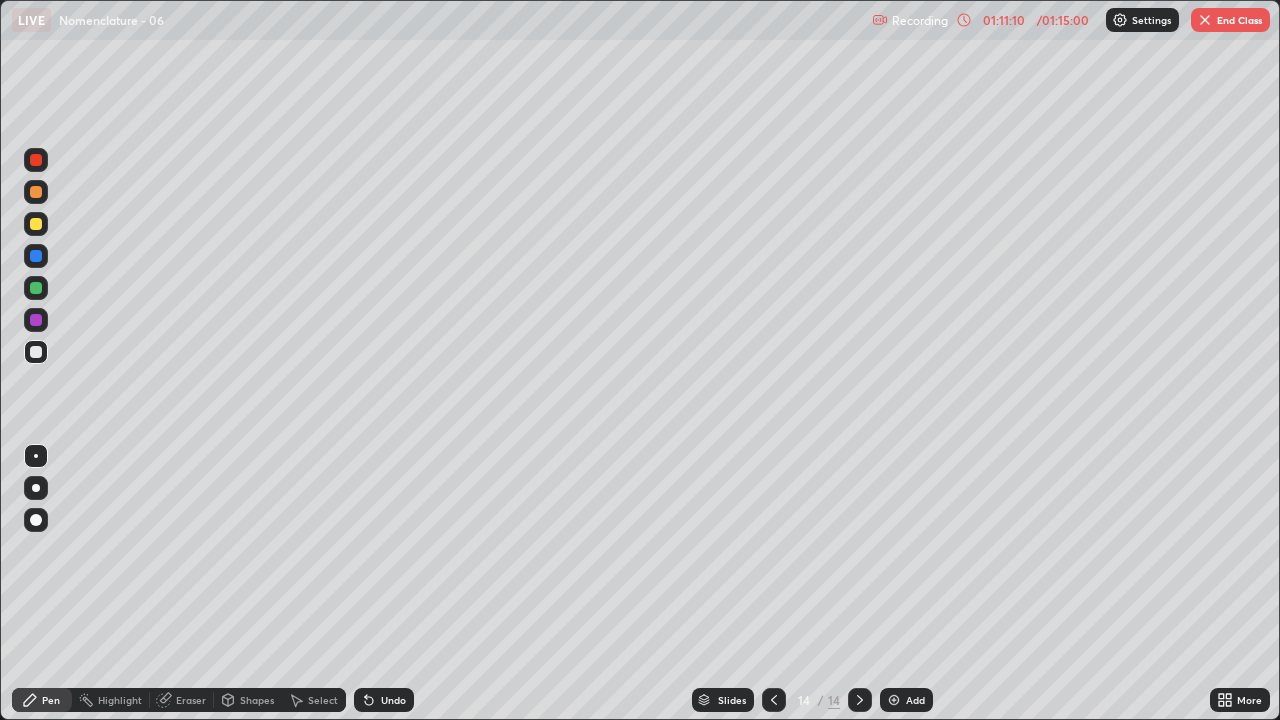 click at bounding box center (774, 700) 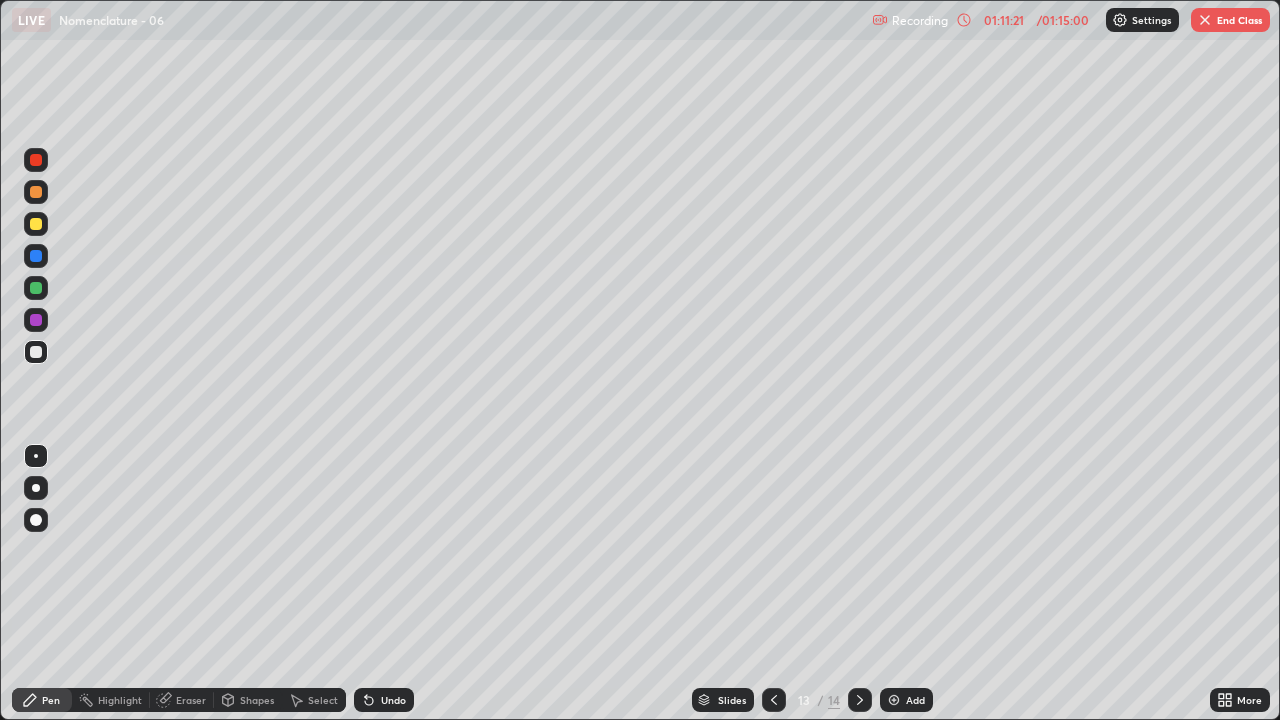 click at bounding box center (860, 700) 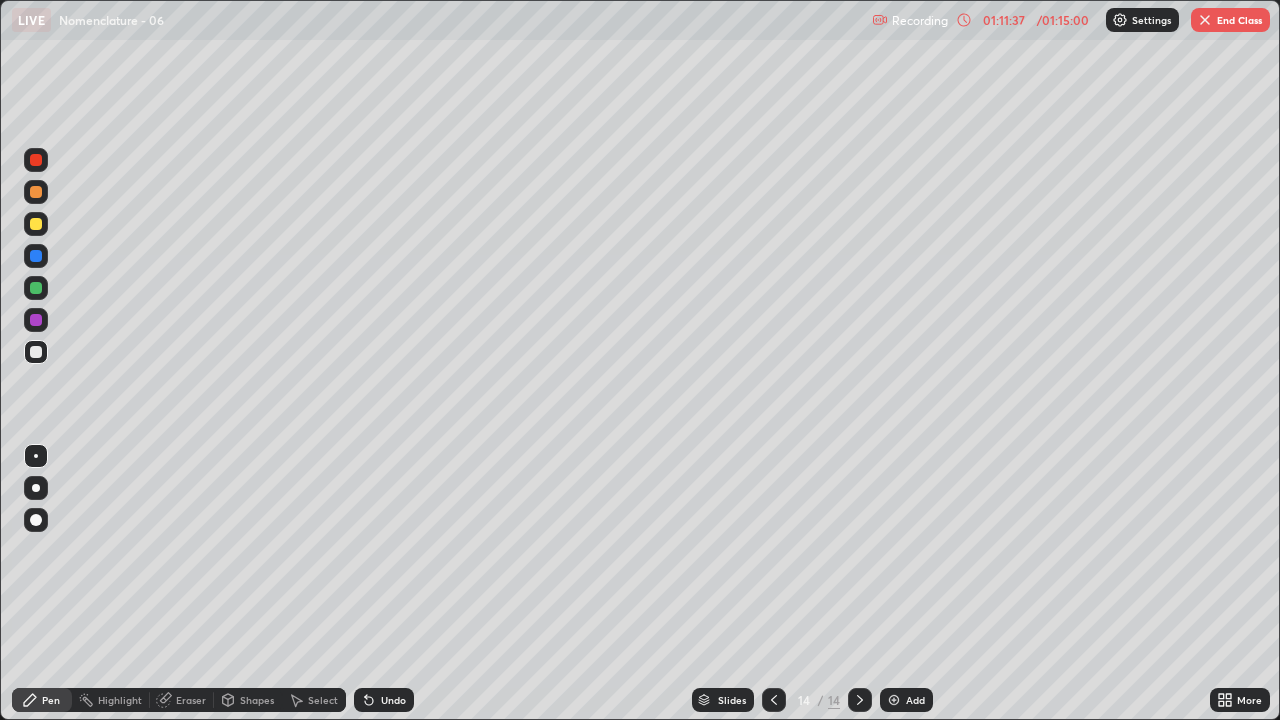 click 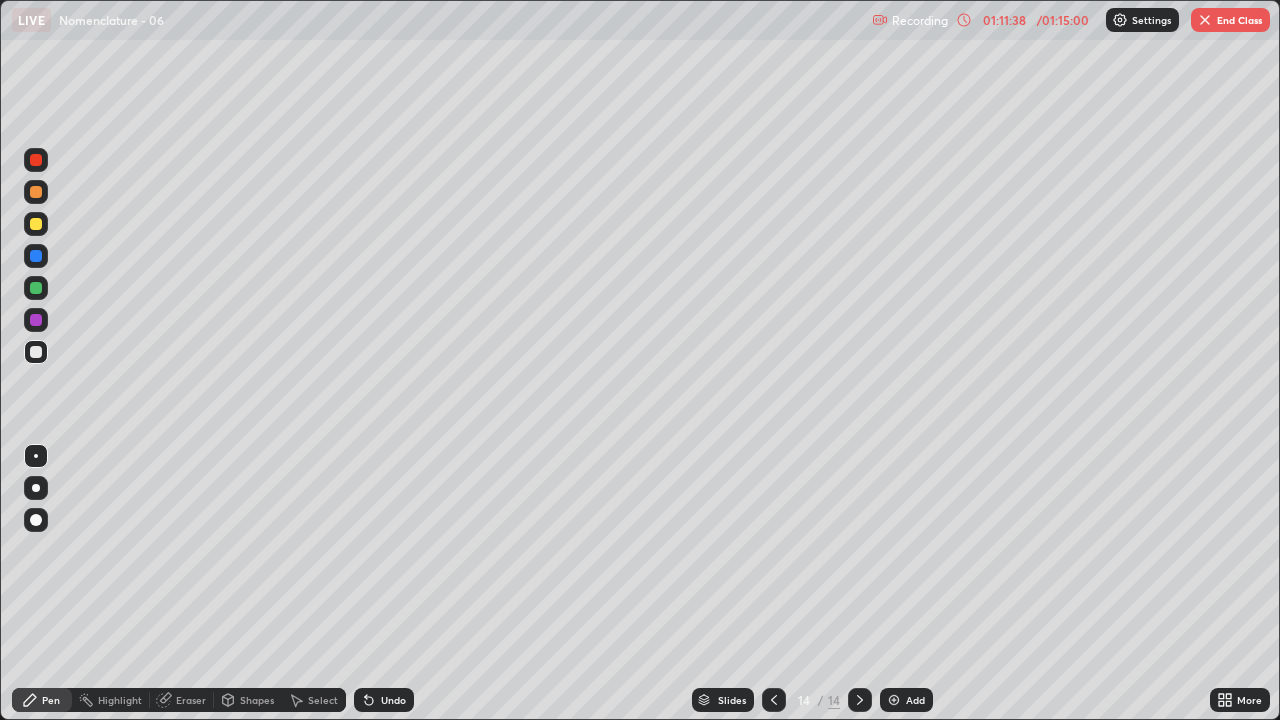 click on "Add" at bounding box center [906, 700] 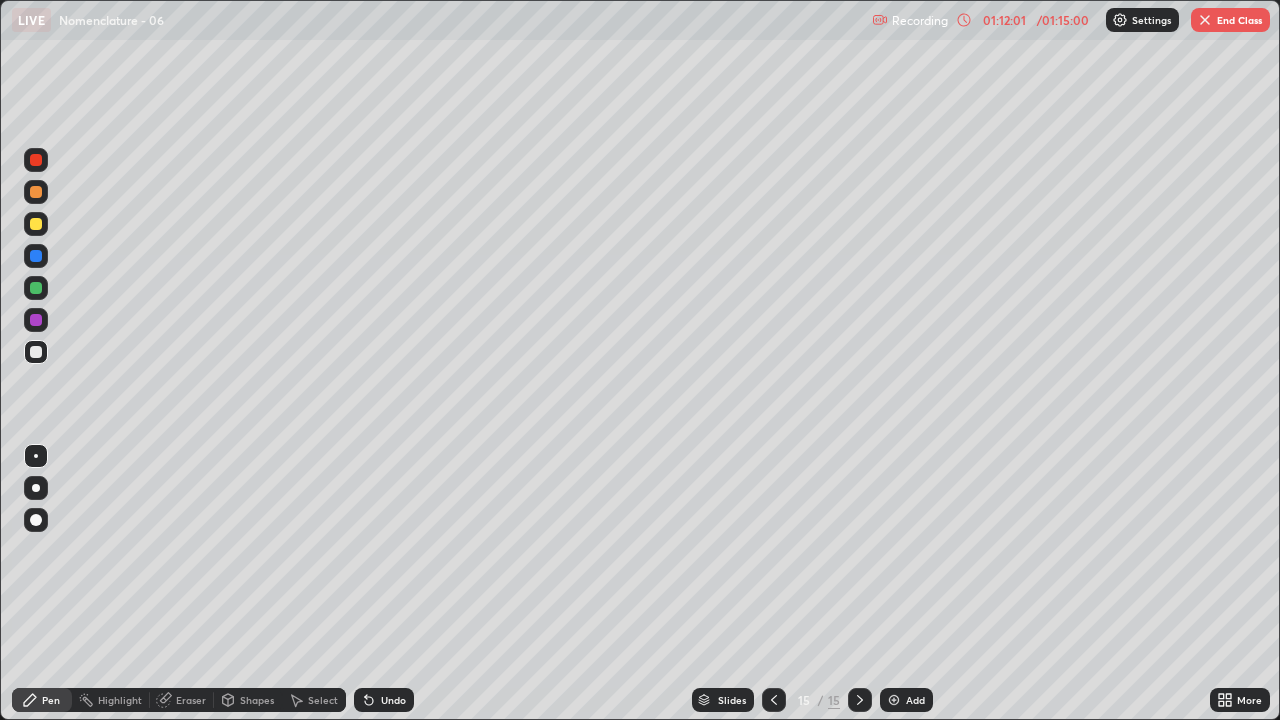click at bounding box center (36, 160) 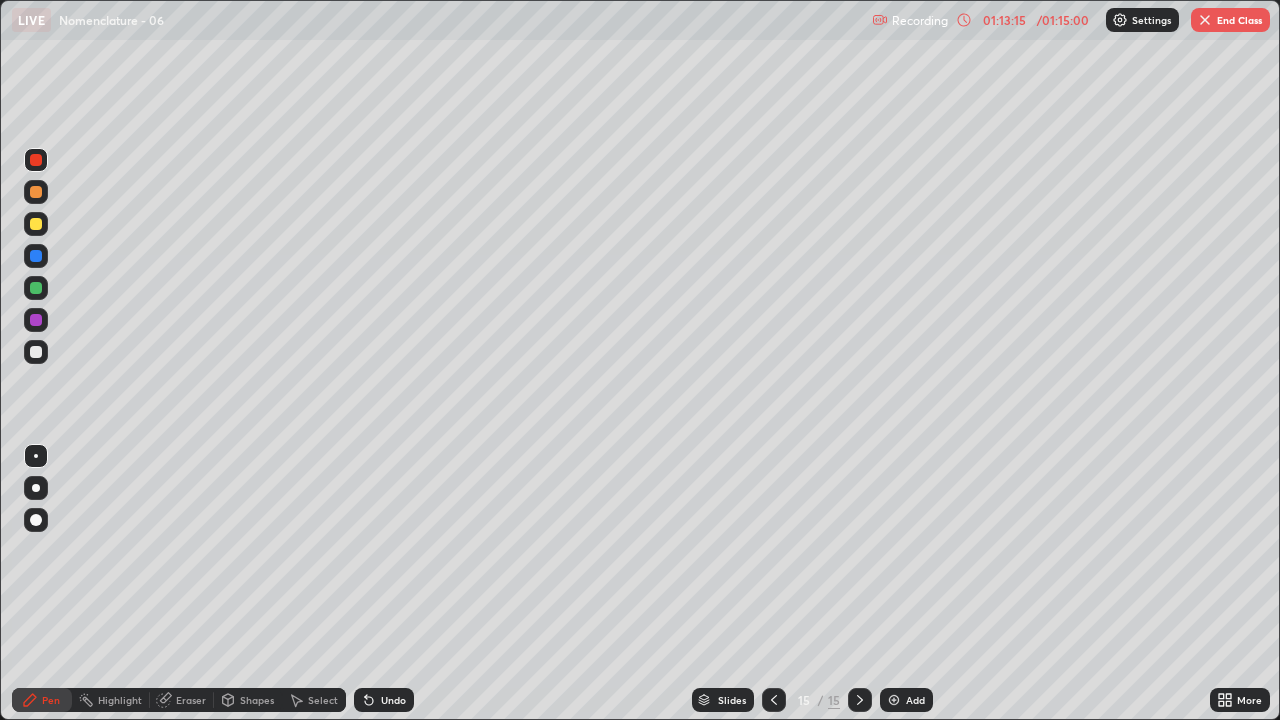click at bounding box center [1205, 20] 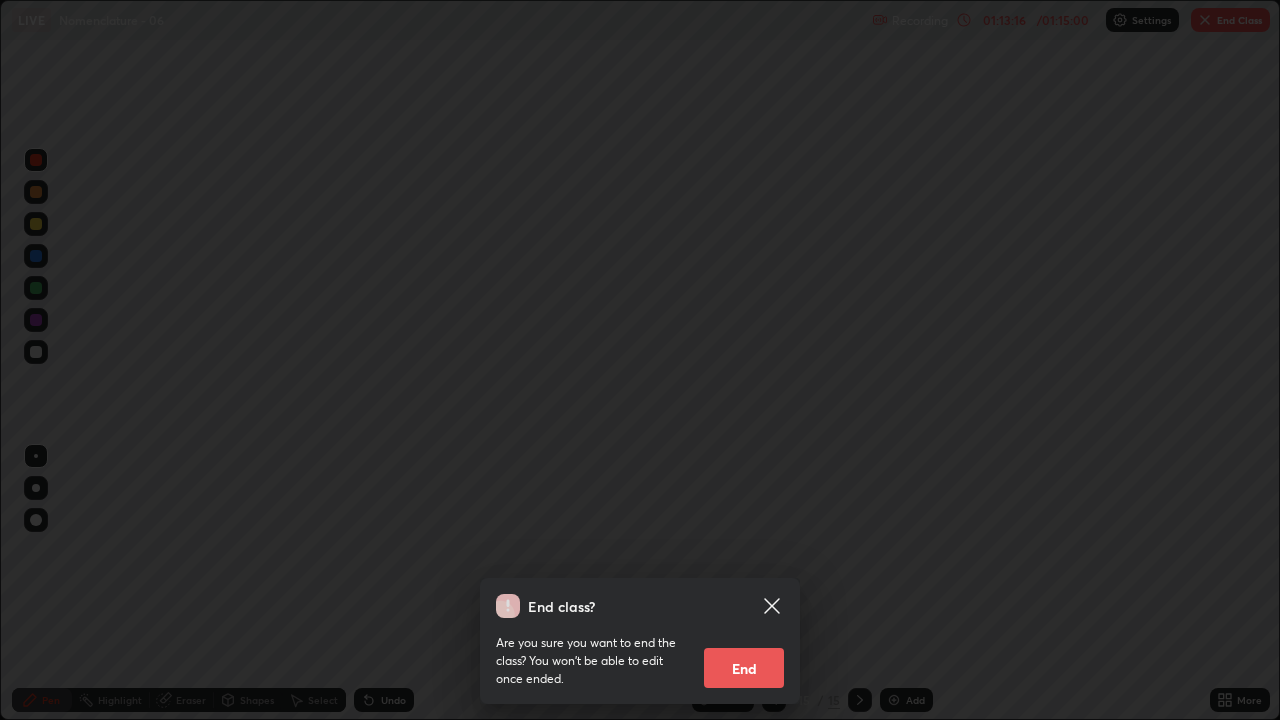 click on "End" at bounding box center (744, 668) 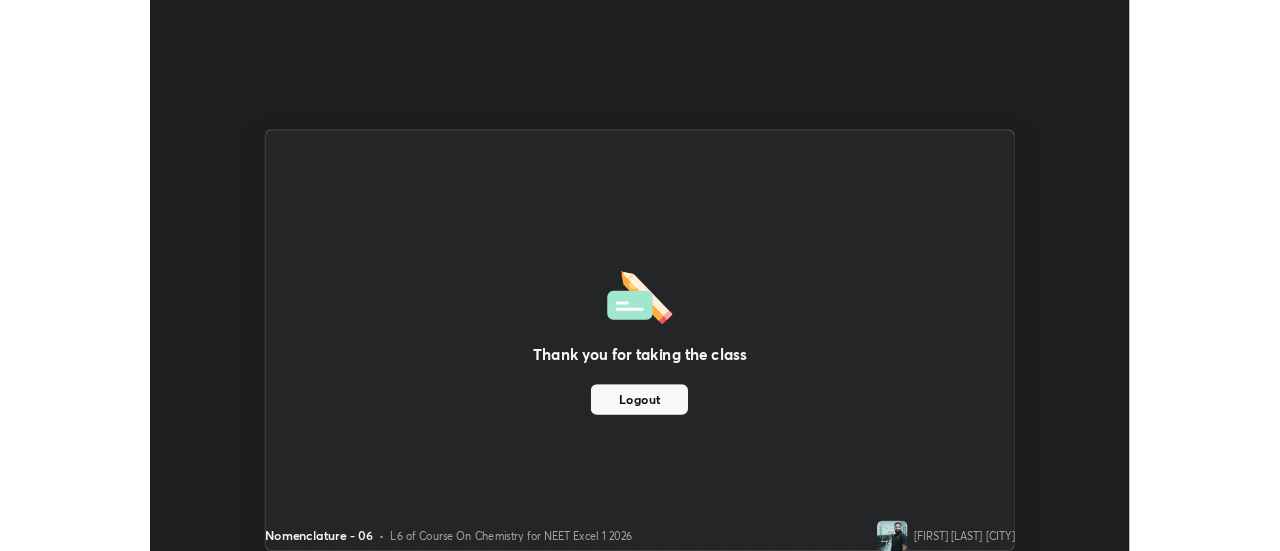 scroll, scrollTop: 551, scrollLeft: 1280, axis: both 